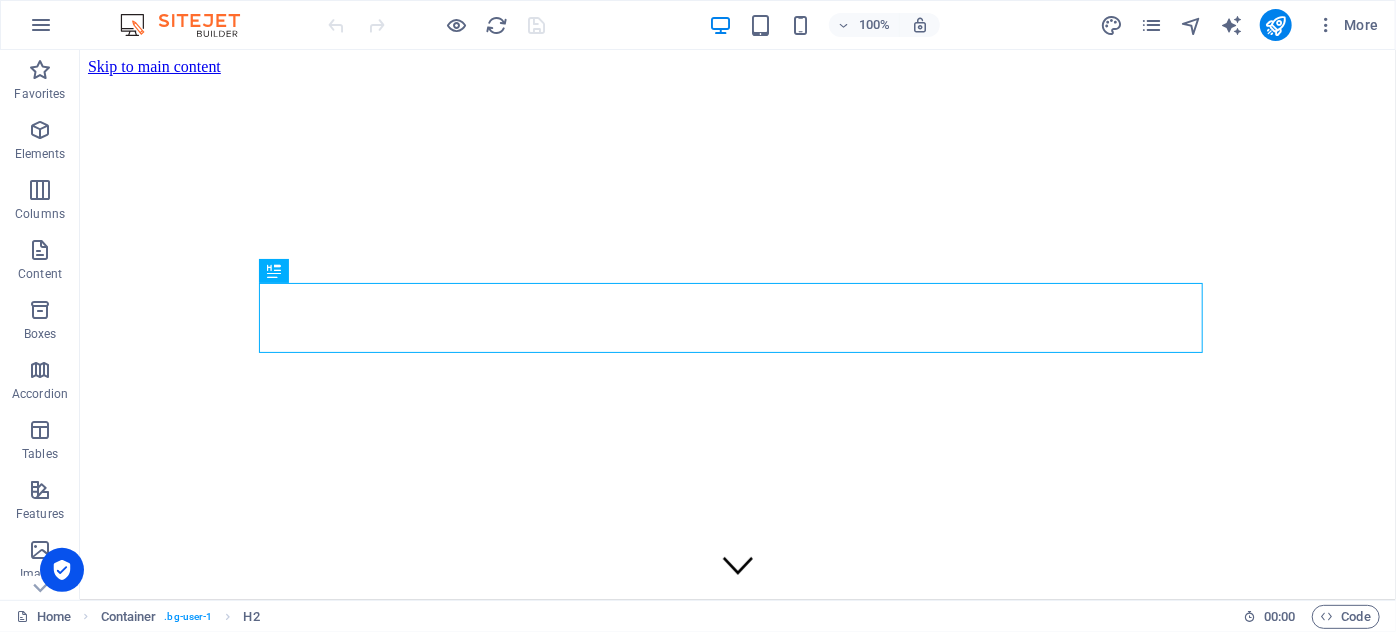 scroll, scrollTop: 856, scrollLeft: 0, axis: vertical 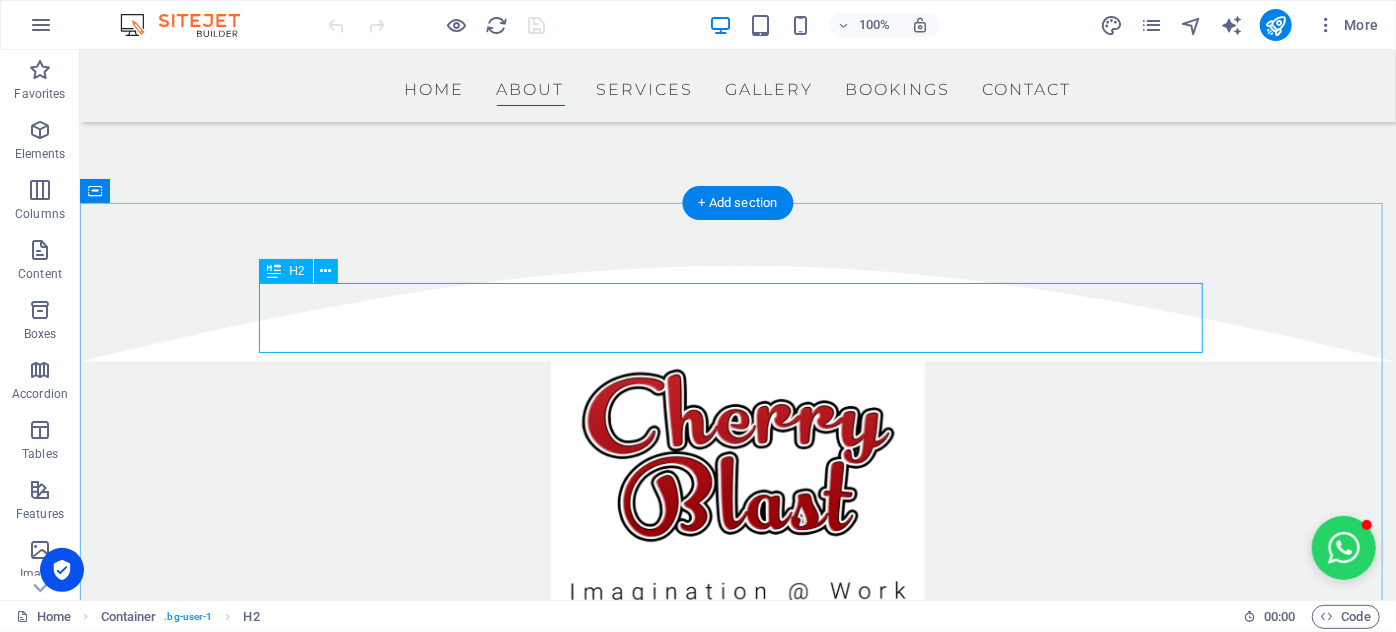 click on "About us" at bounding box center (737, 726) 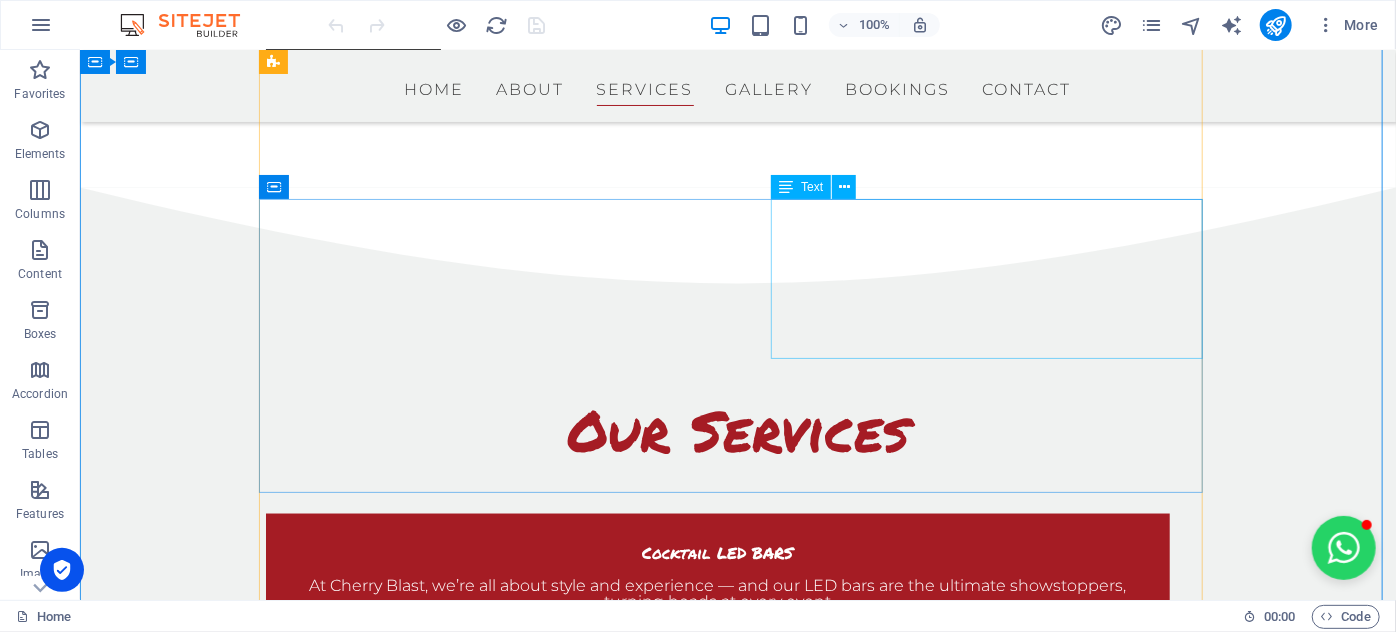 scroll, scrollTop: 1856, scrollLeft: 0, axis: vertical 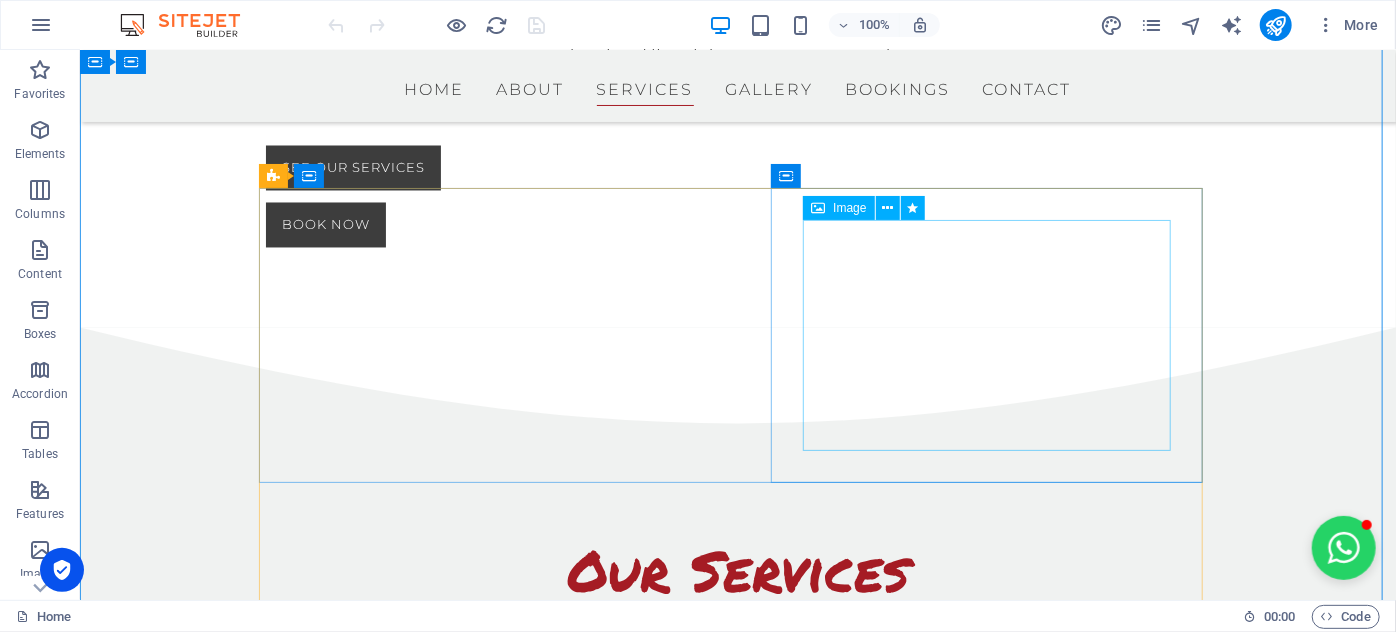 click on "Image" at bounding box center (838, 208) 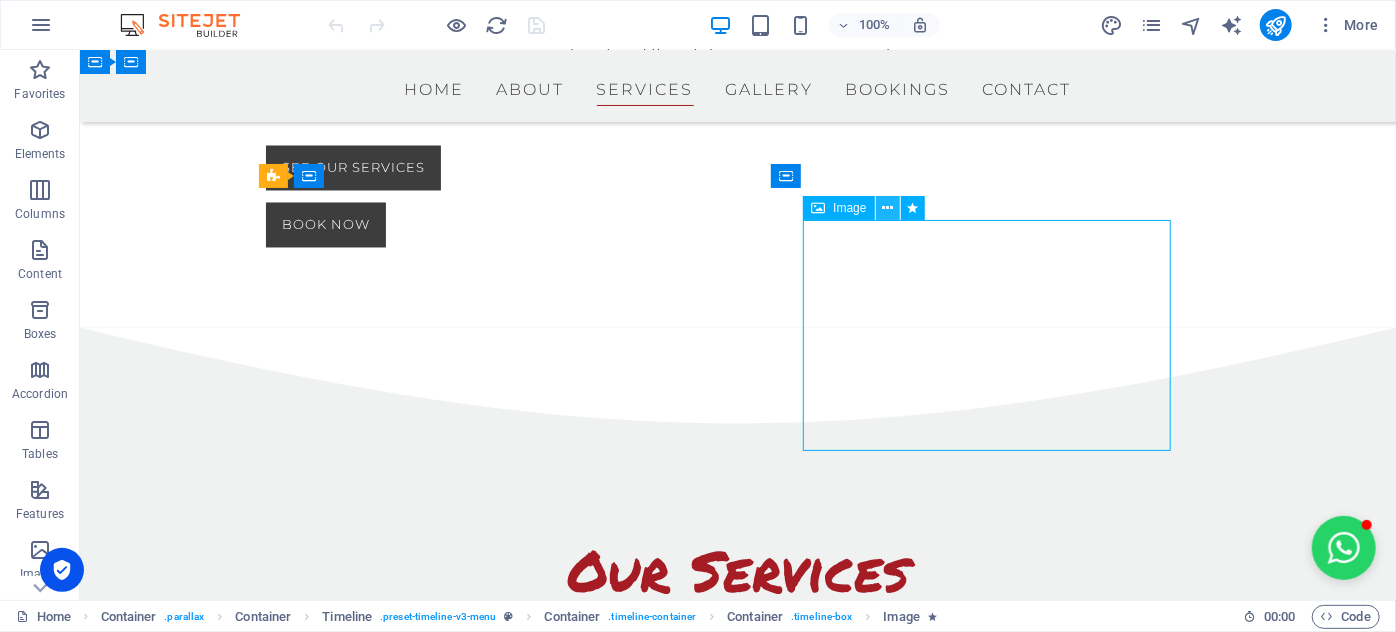 click at bounding box center [887, 208] 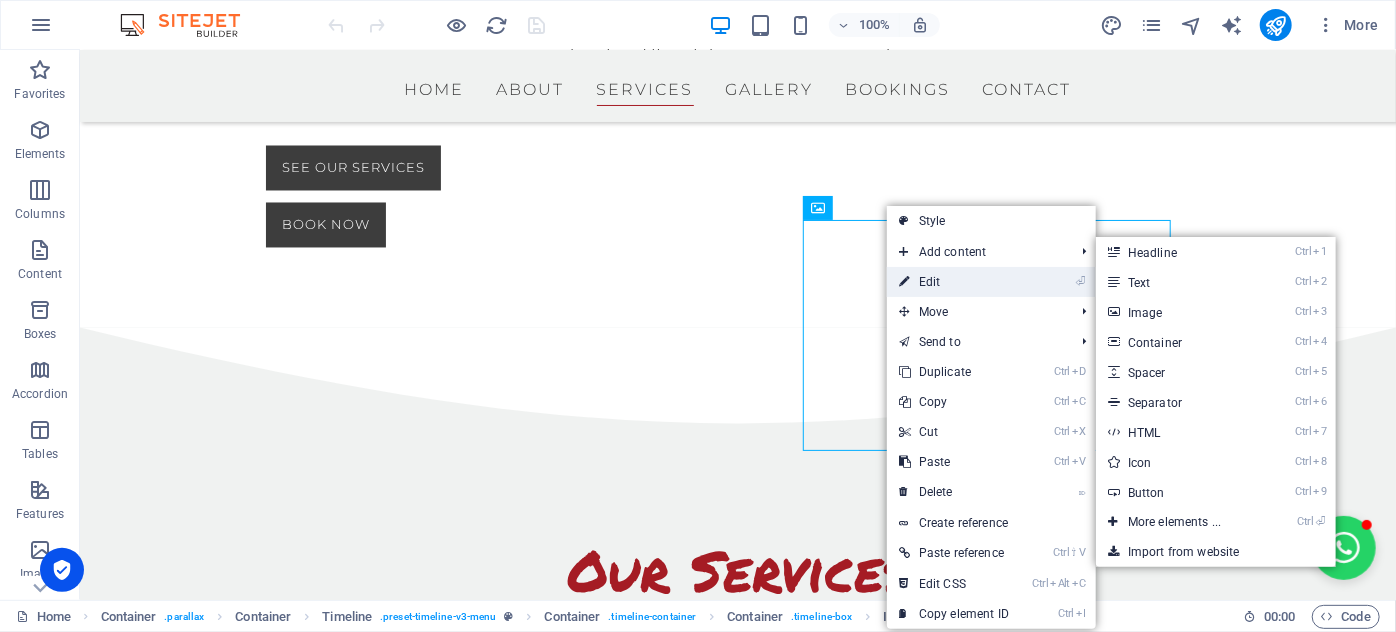 drag, startPoint x: 951, startPoint y: 286, endPoint x: 215, endPoint y: 222, distance: 738.77734 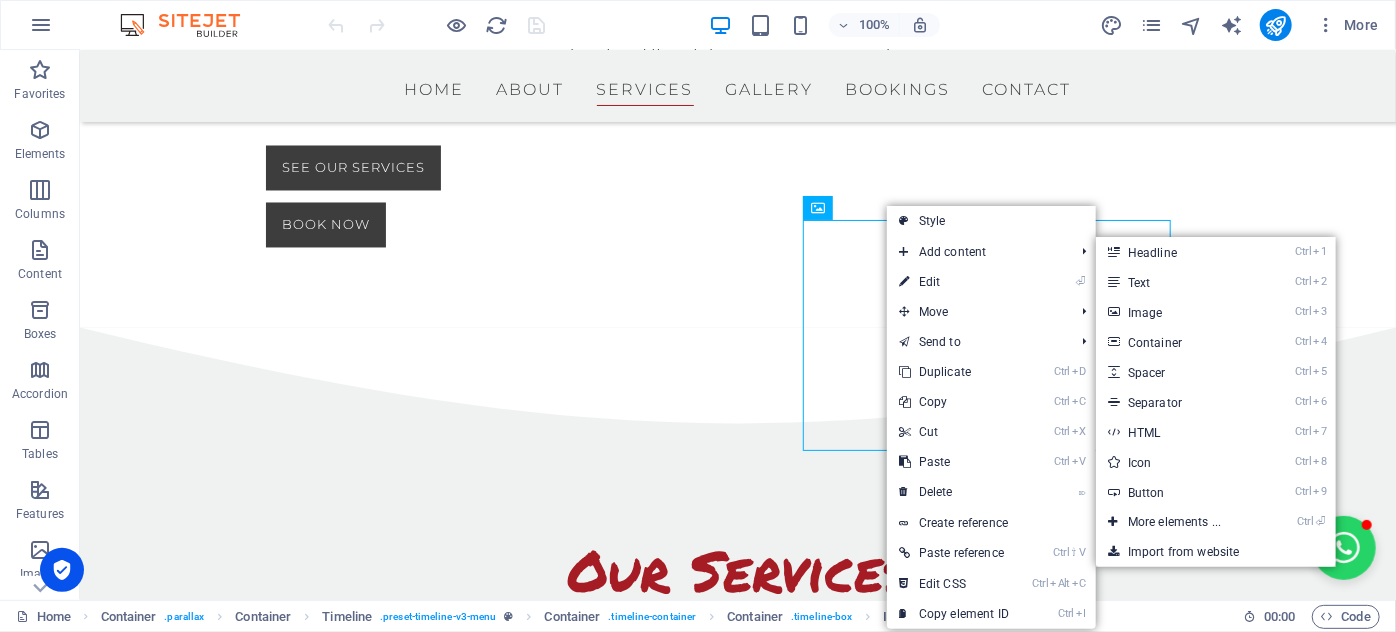 select on "%" 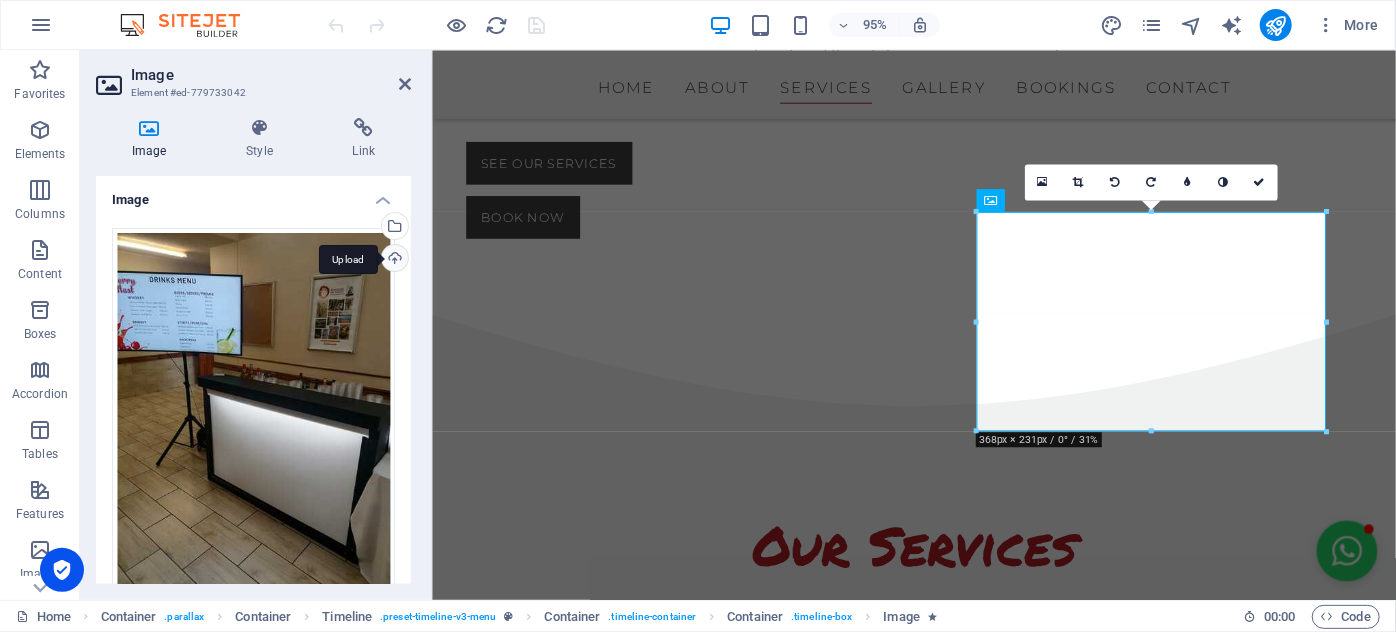click on "Upload" at bounding box center [393, 260] 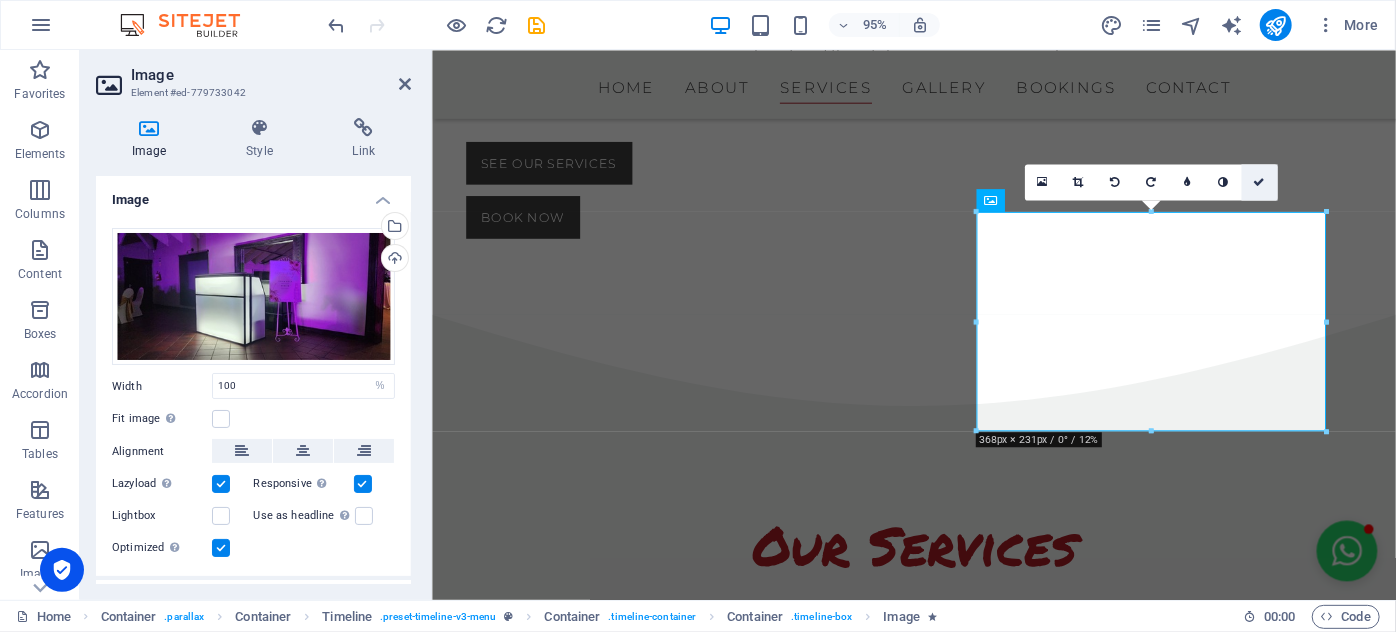 click at bounding box center [1259, 182] 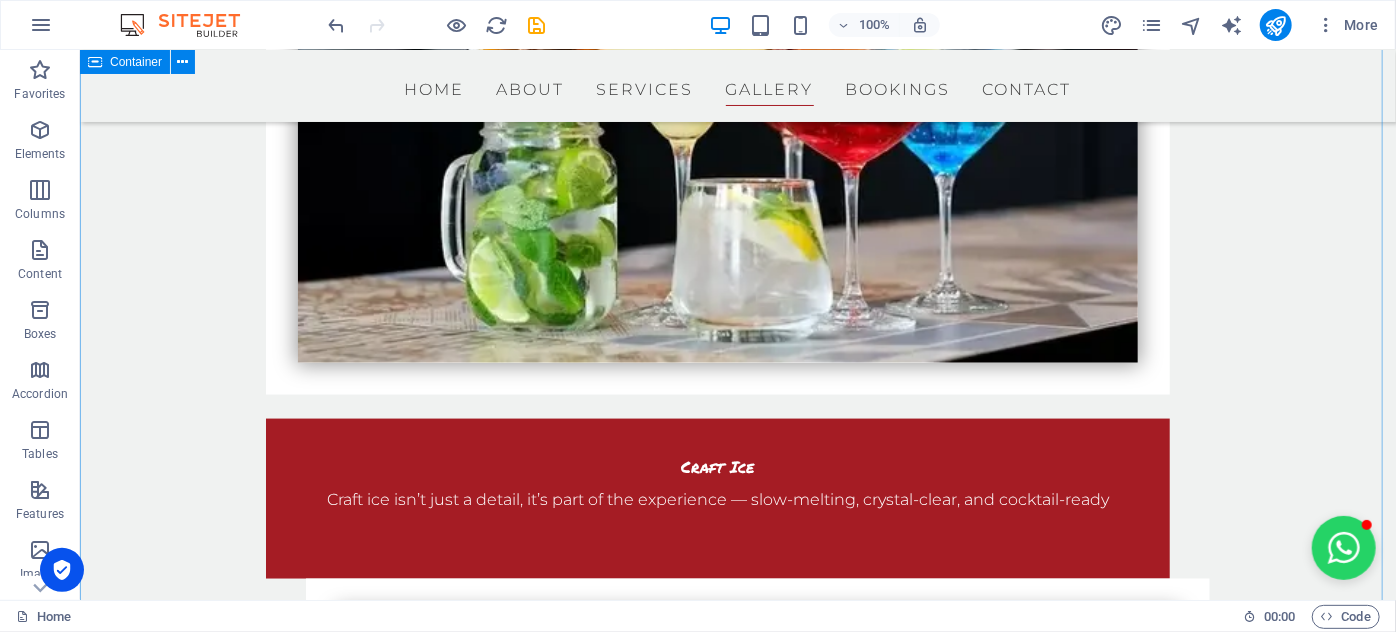 scroll, scrollTop: 5584, scrollLeft: 0, axis: vertical 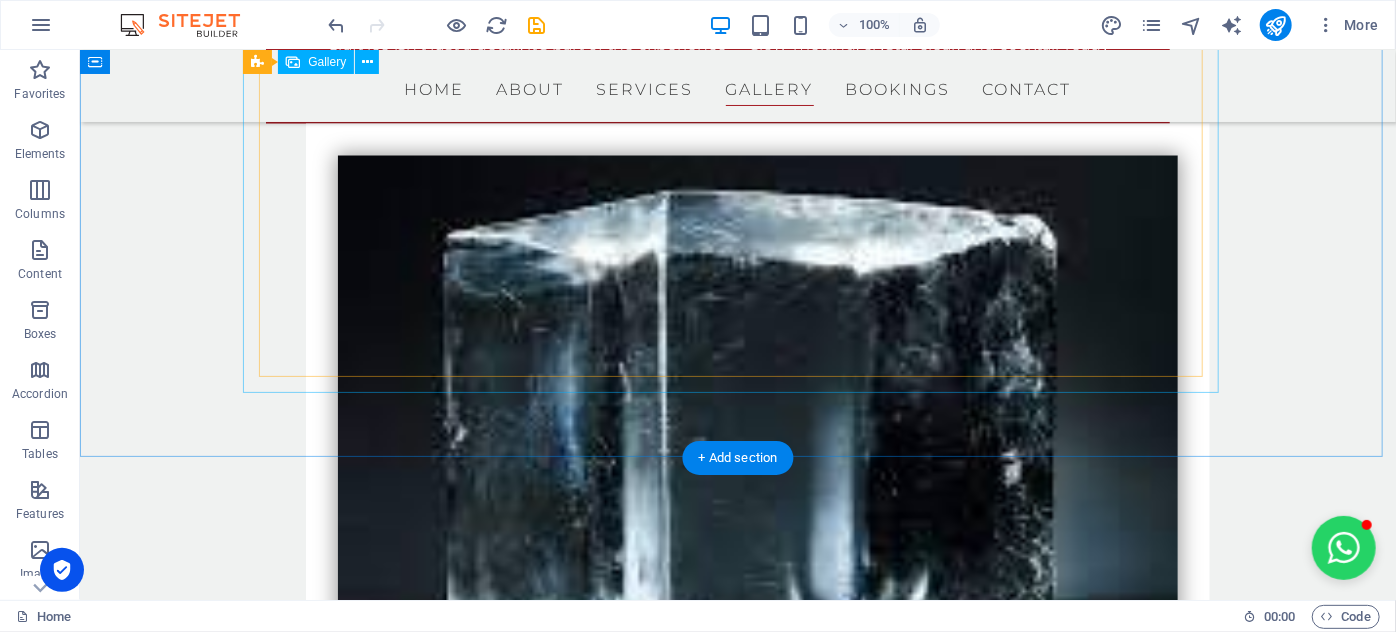 click at bounding box center (737, 3498) 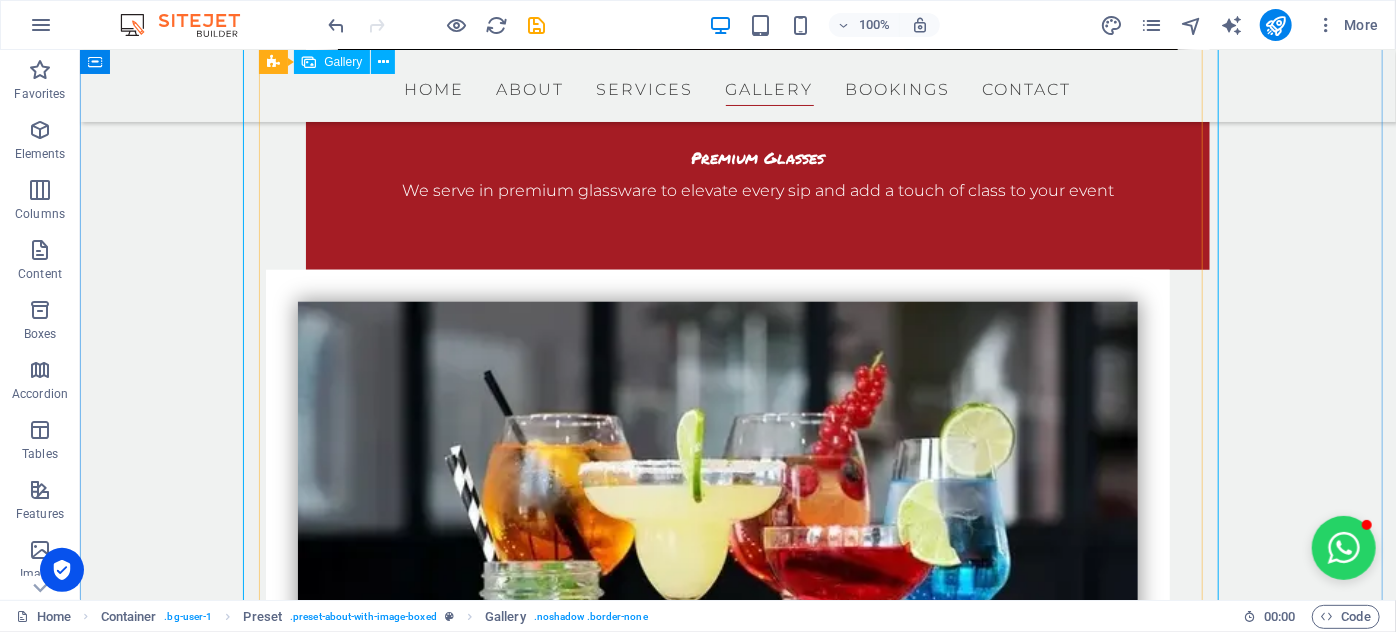 scroll, scrollTop: 4493, scrollLeft: 0, axis: vertical 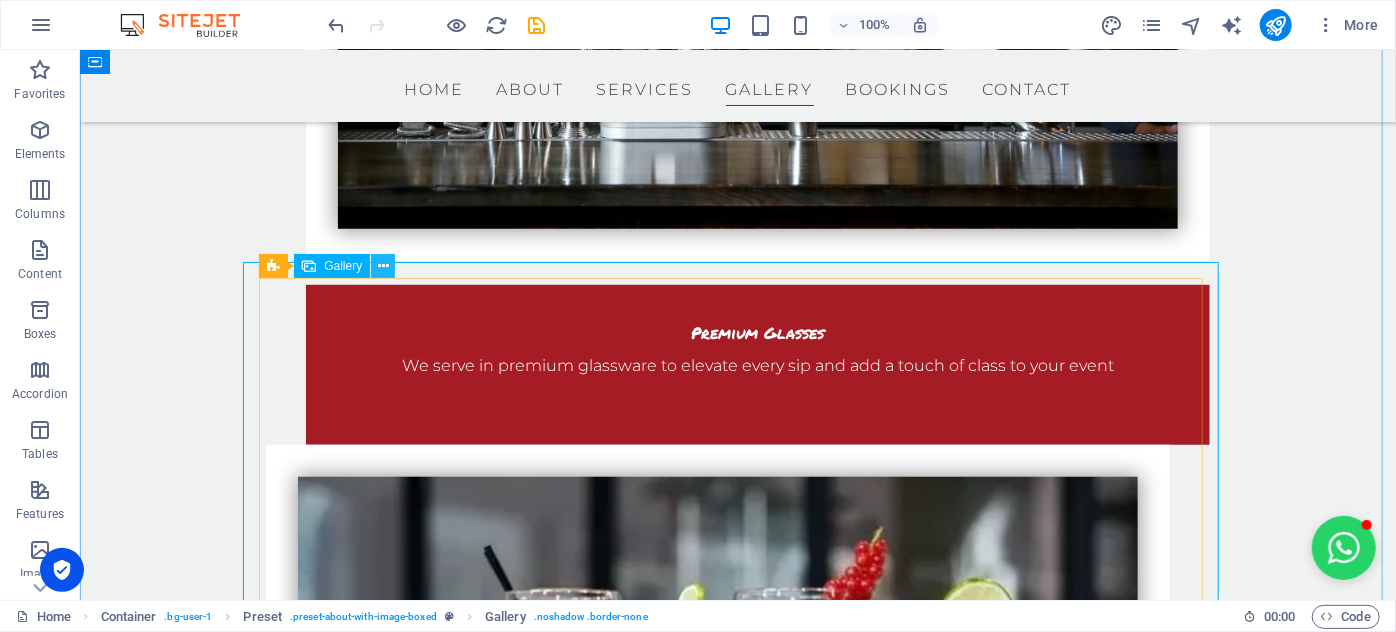 drag, startPoint x: 306, startPoint y: 211, endPoint x: 384, endPoint y: 261, distance: 92.64988 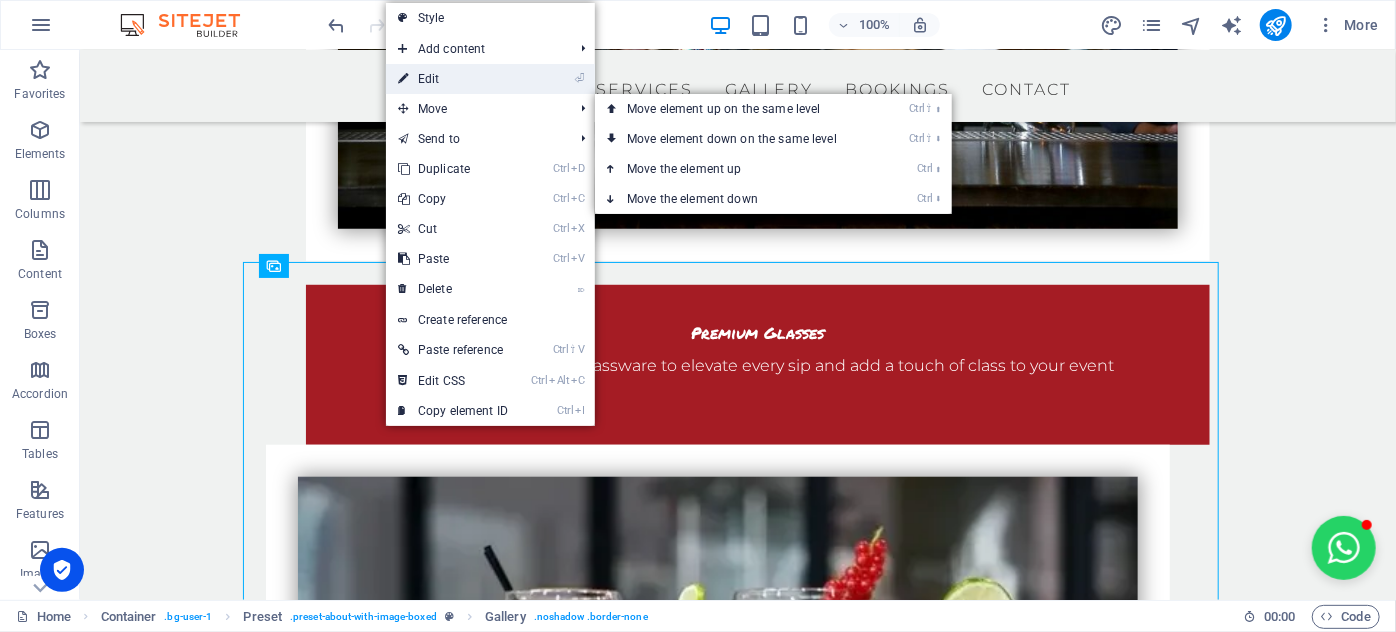 click on "⏎  Edit" at bounding box center (453, 79) 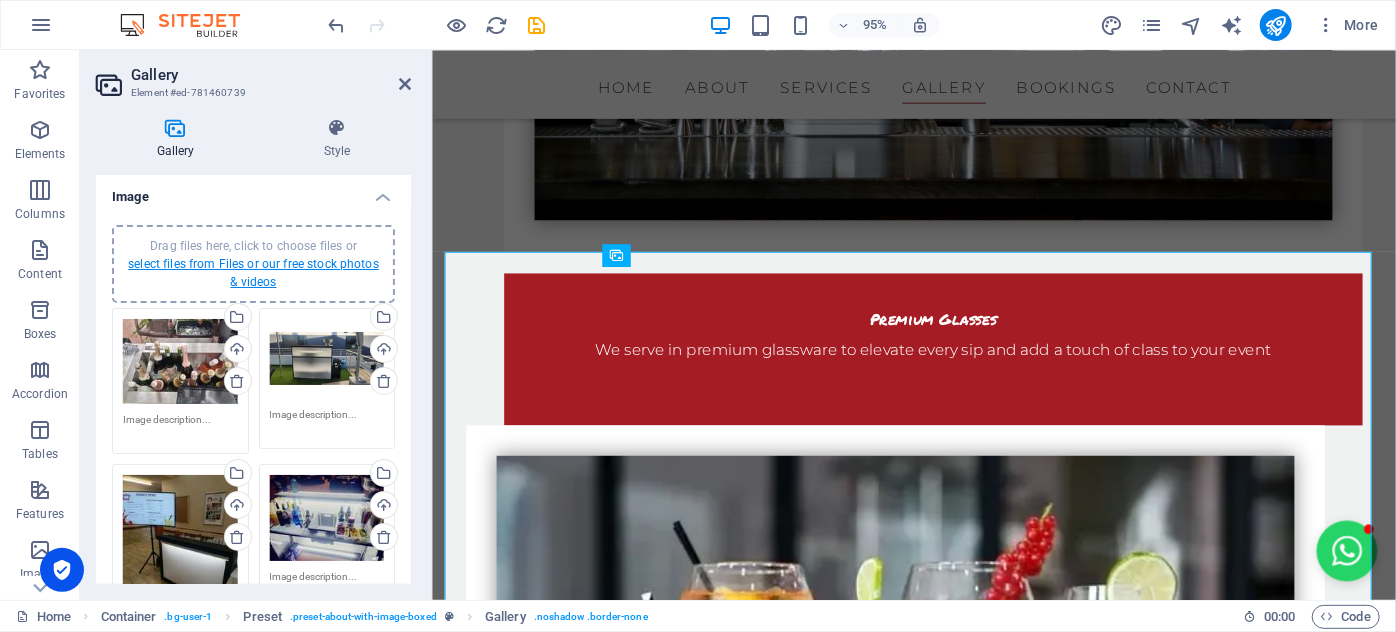 scroll, scrollTop: 0, scrollLeft: 0, axis: both 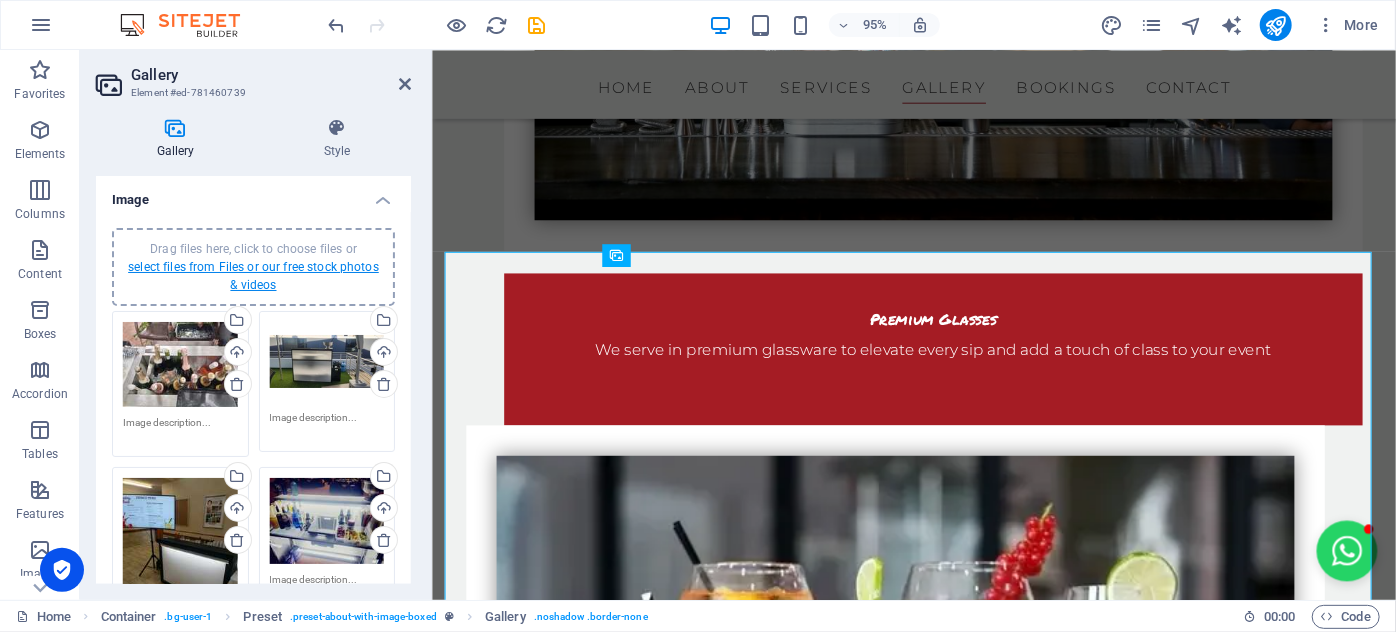 click on "select files from Files or our free stock photos & videos" at bounding box center (253, 276) 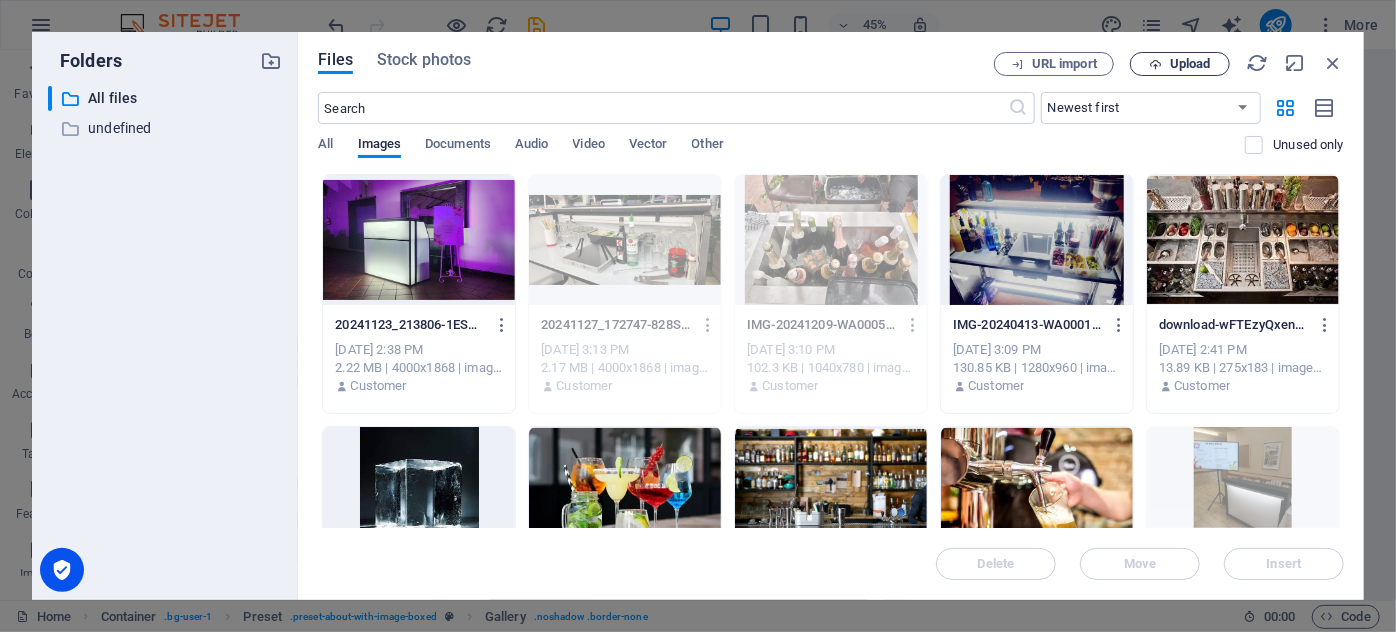 click on "Upload" at bounding box center [1190, 64] 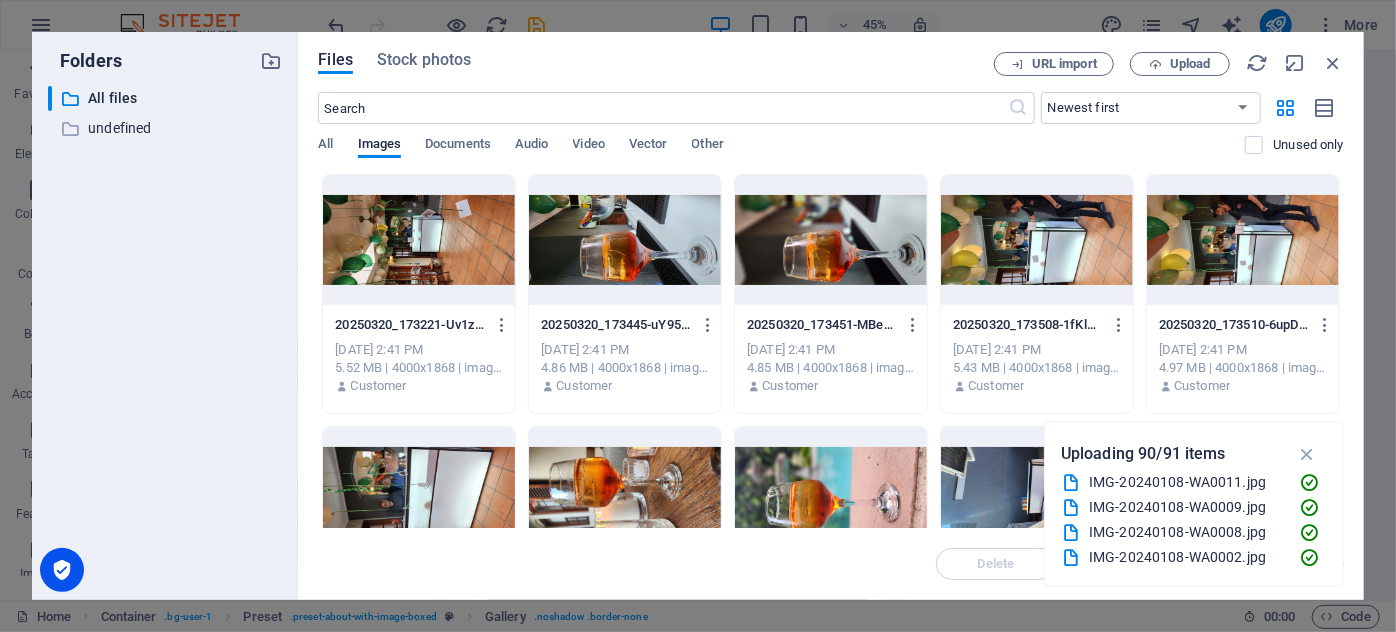 type 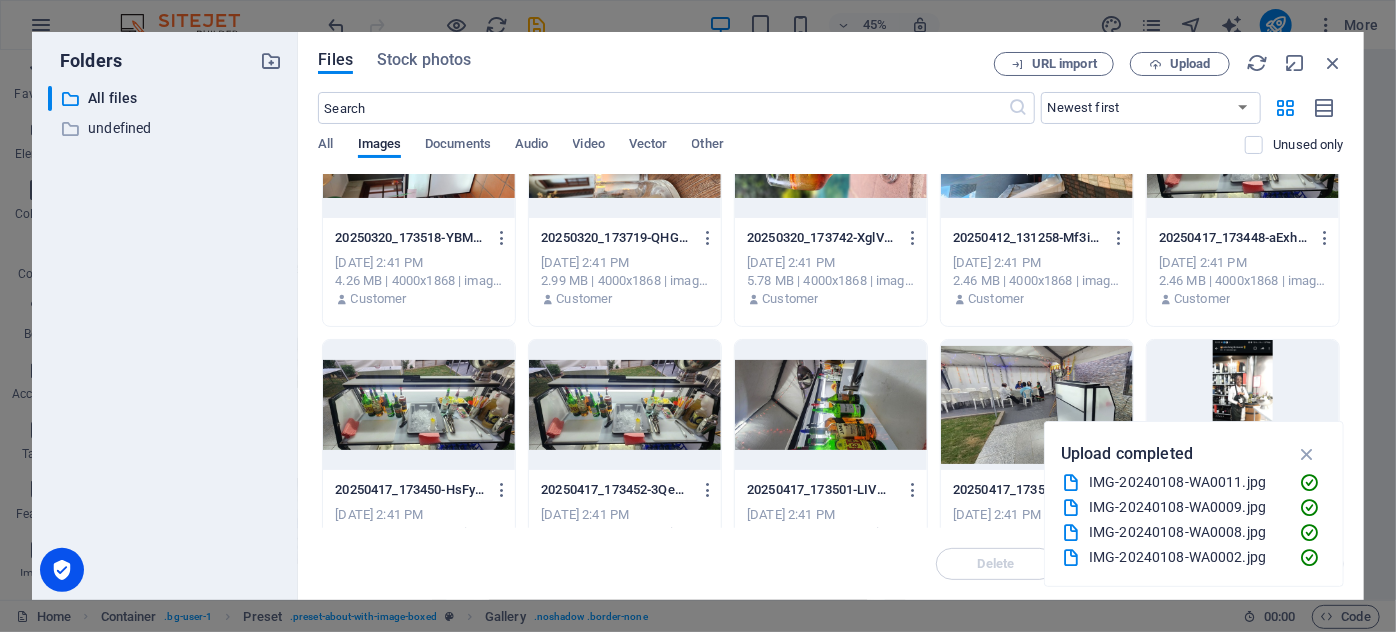 scroll, scrollTop: 454, scrollLeft: 0, axis: vertical 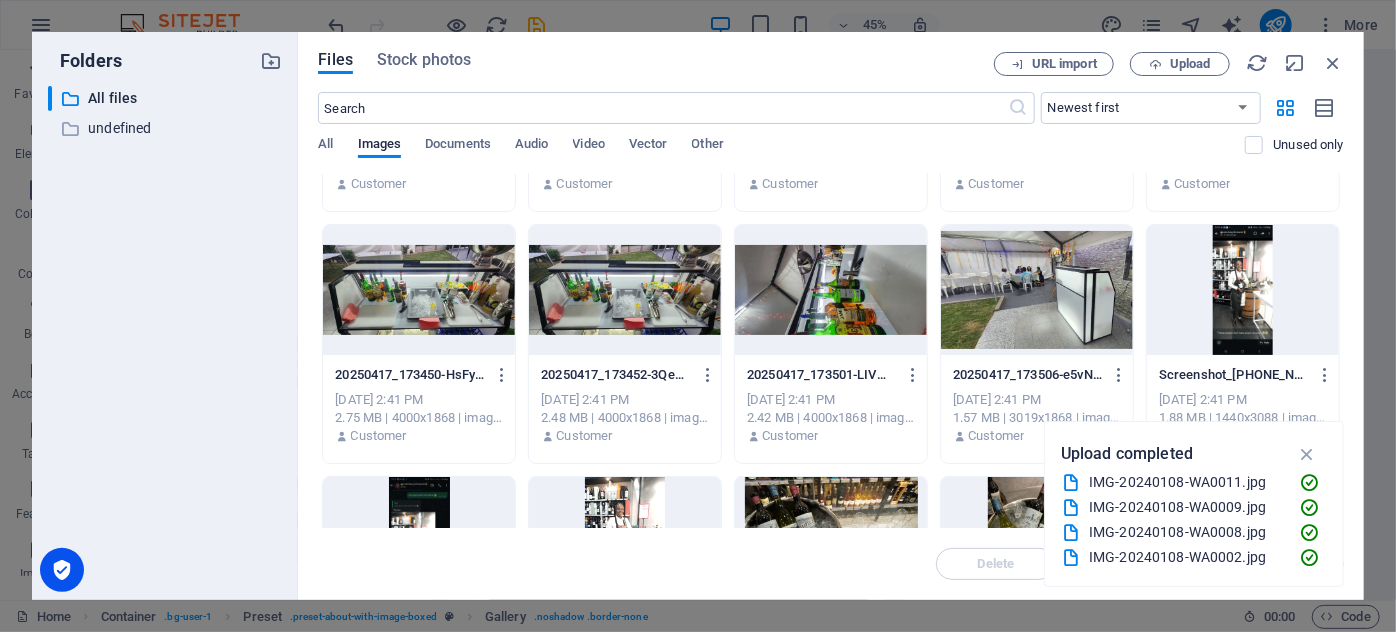 click at bounding box center (625, 290) 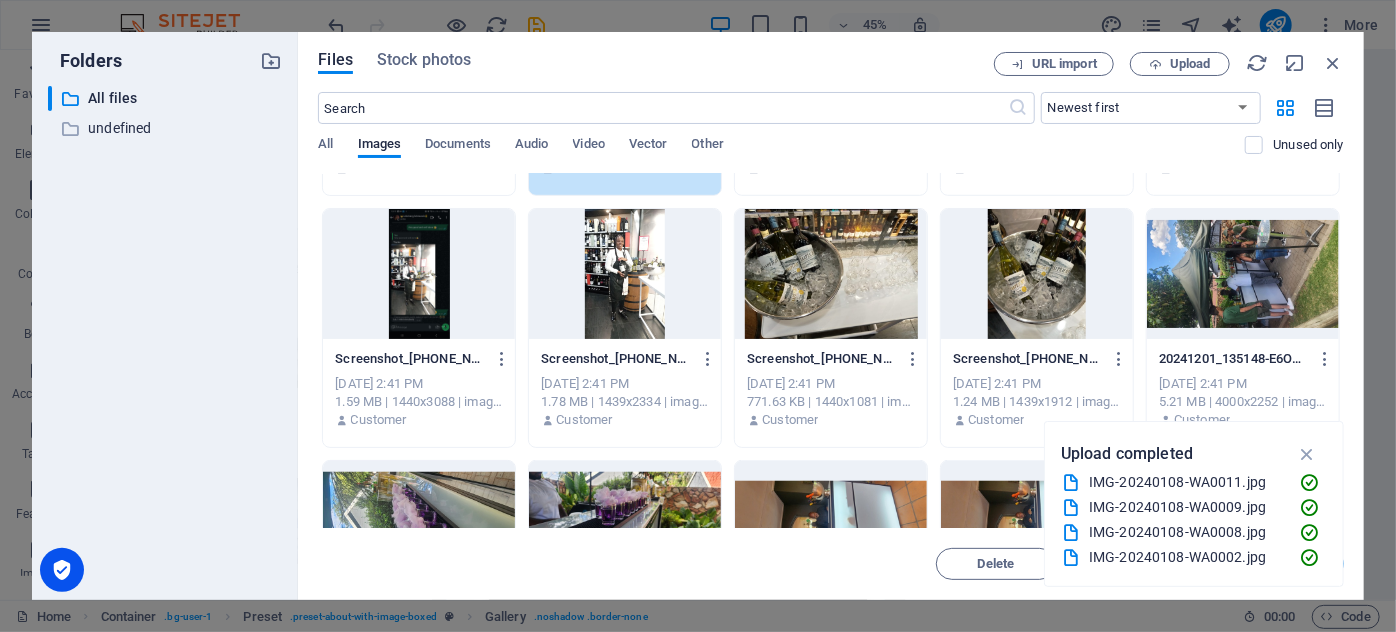 scroll, scrollTop: 727, scrollLeft: 0, axis: vertical 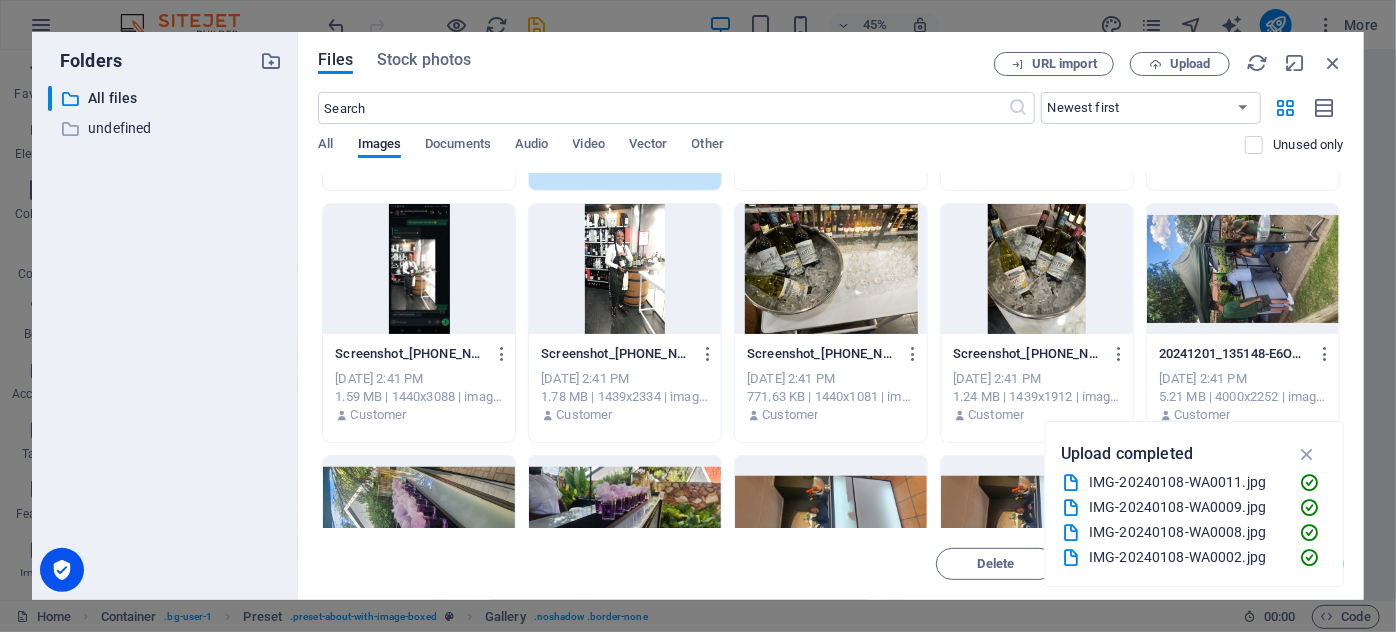 click at bounding box center [831, 269] 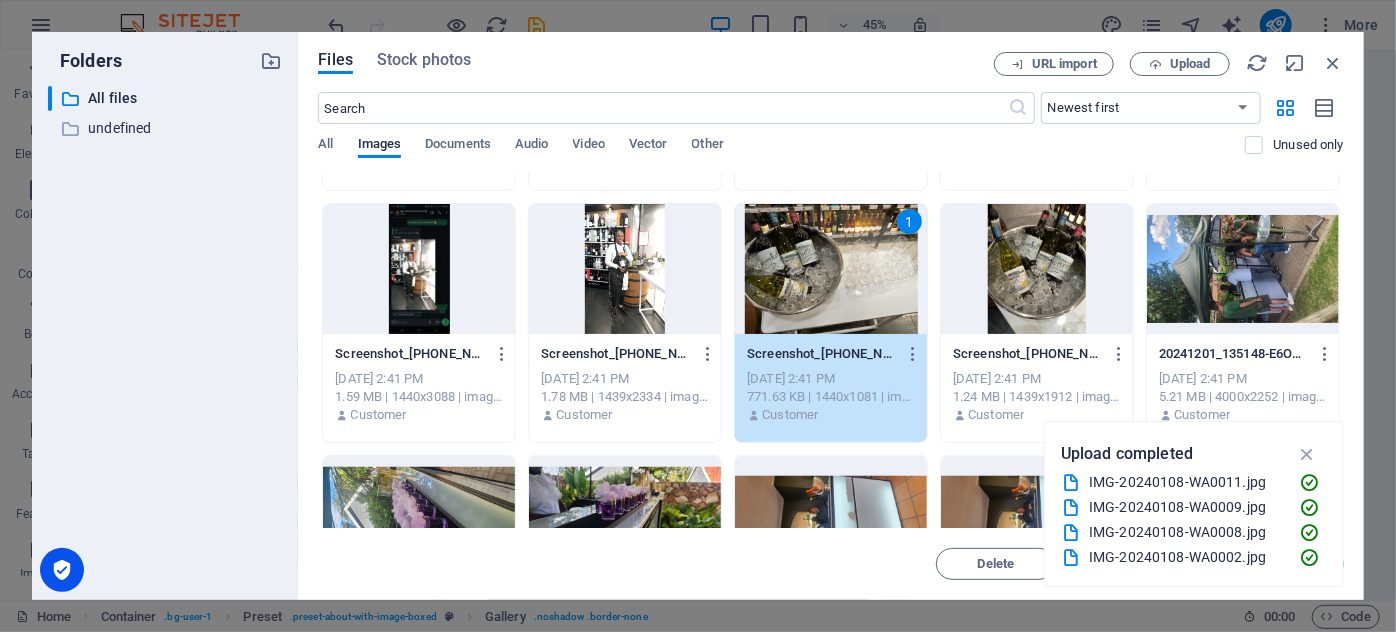 drag, startPoint x: 1317, startPoint y: 449, endPoint x: 1298, endPoint y: 449, distance: 19 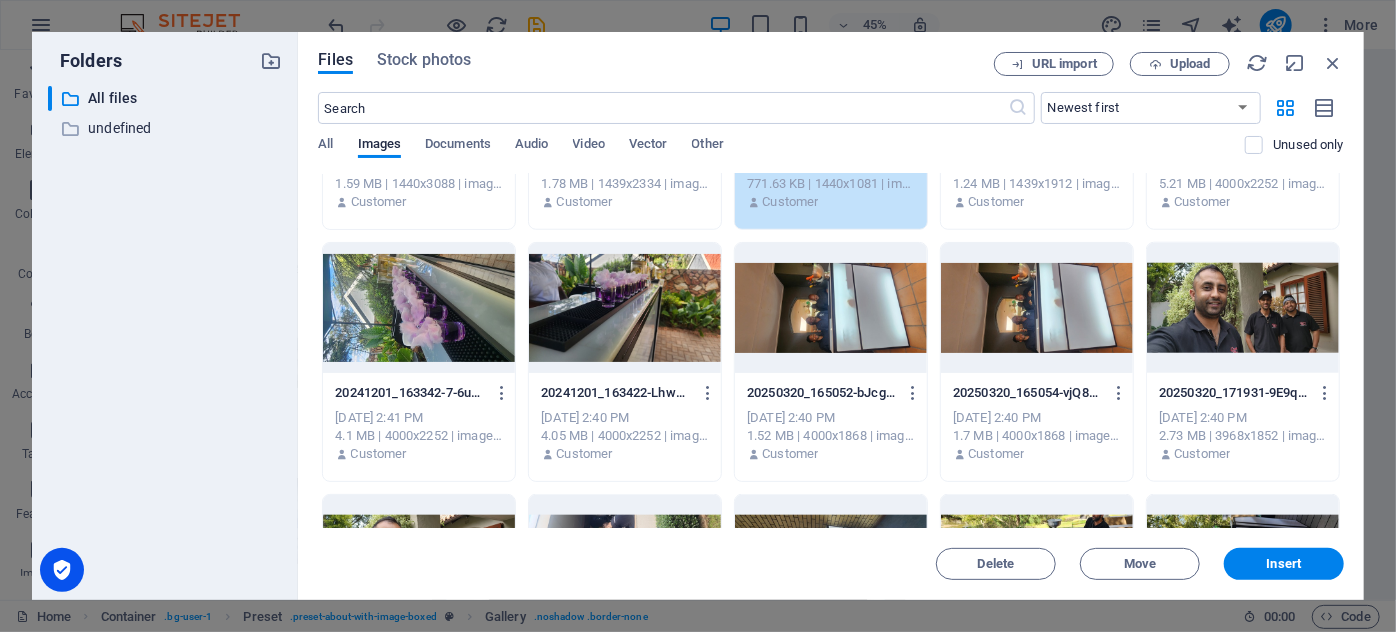 scroll, scrollTop: 1000, scrollLeft: 0, axis: vertical 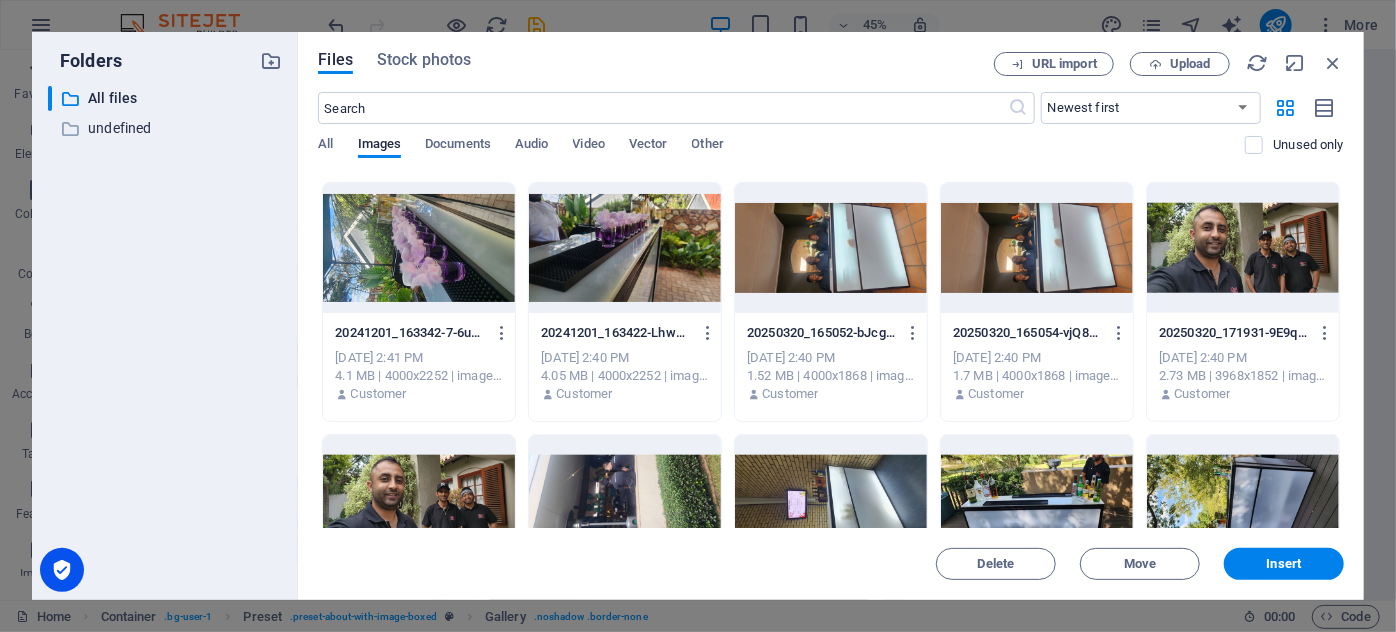 click at bounding box center [625, 248] 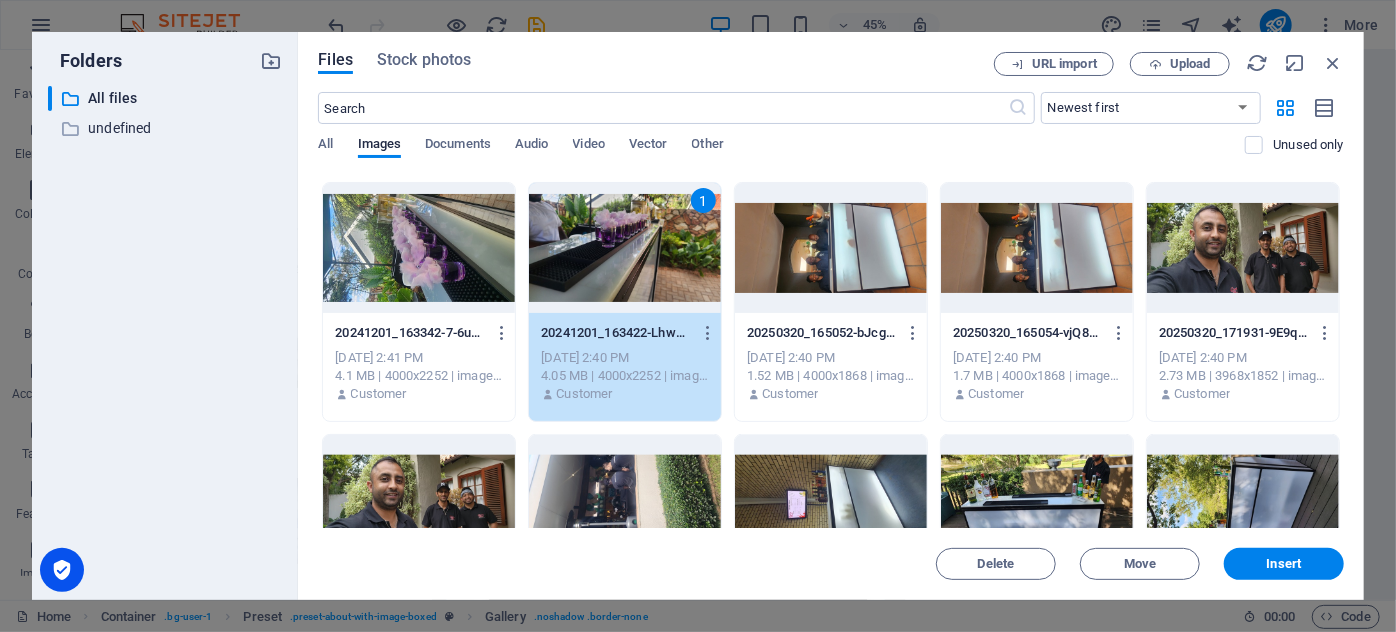 scroll, scrollTop: 1181, scrollLeft: 0, axis: vertical 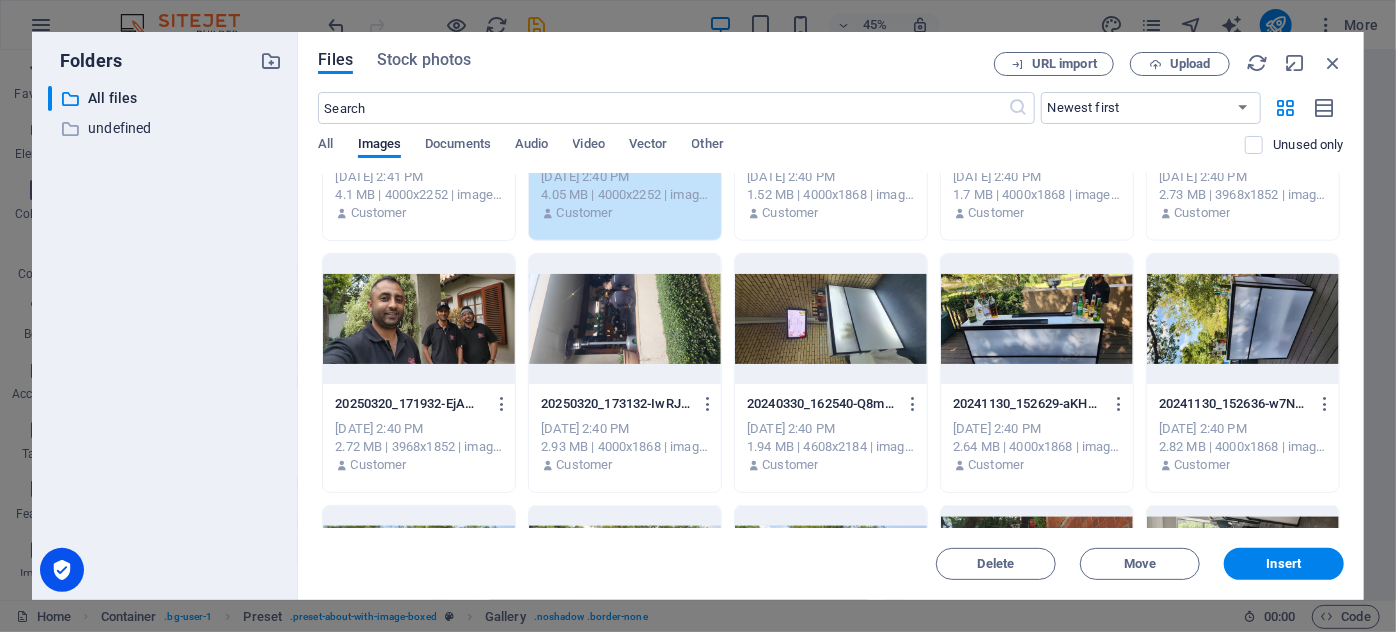 click at bounding box center [1037, 319] 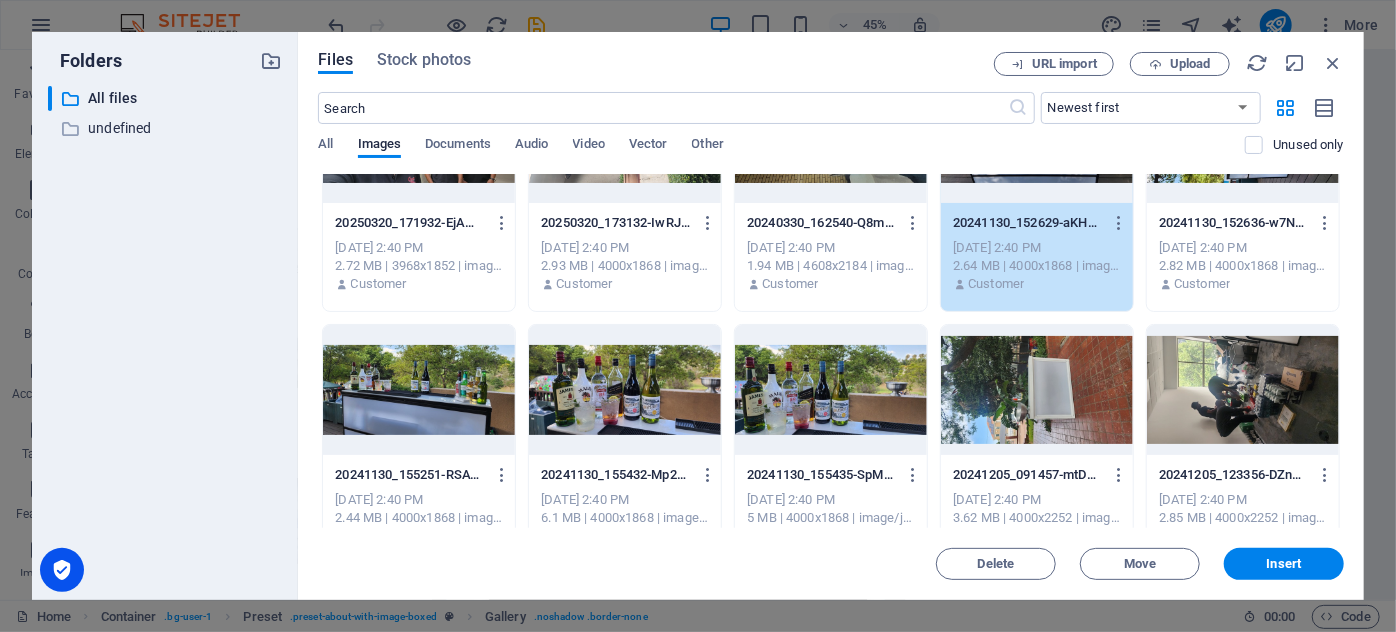 scroll, scrollTop: 1363, scrollLeft: 0, axis: vertical 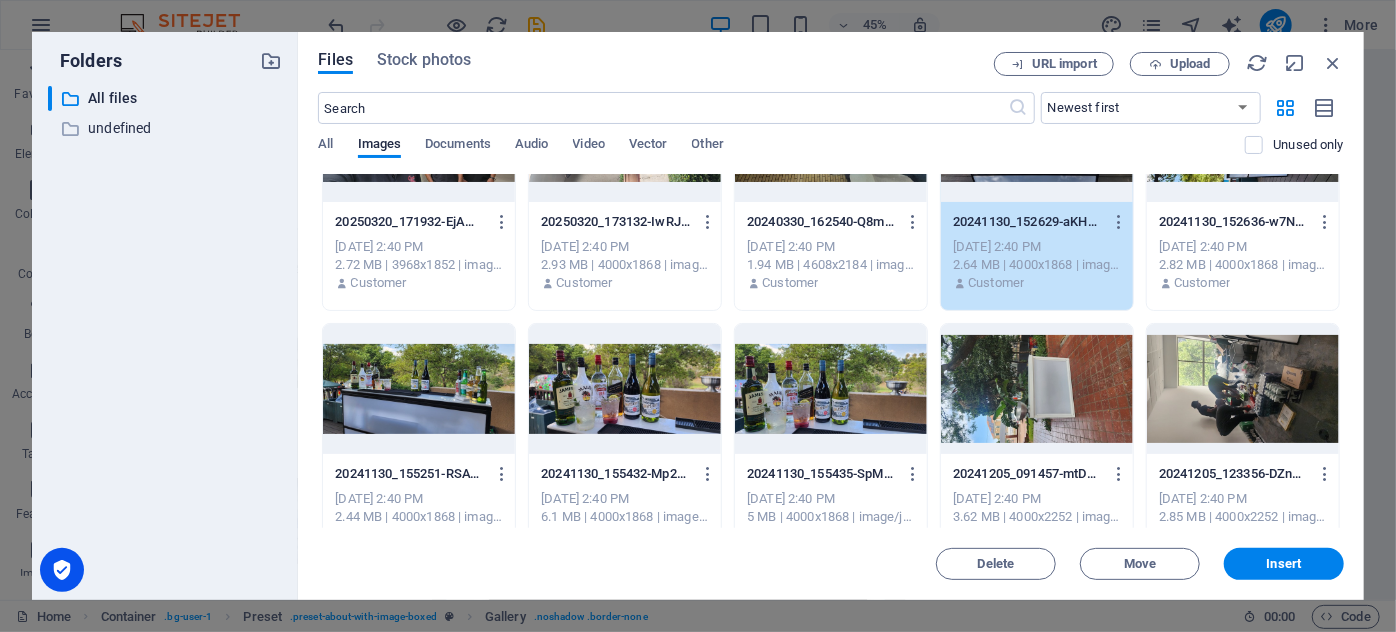 click at bounding box center (831, 389) 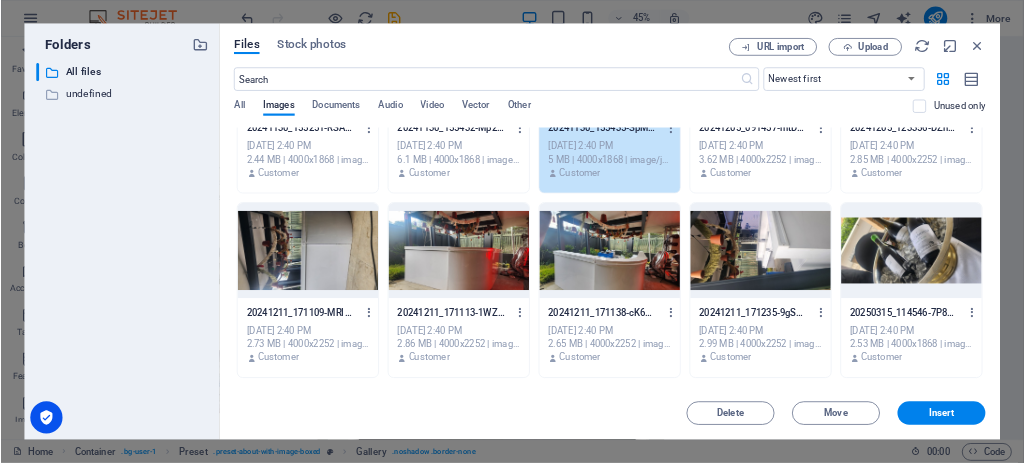 scroll, scrollTop: 1727, scrollLeft: 0, axis: vertical 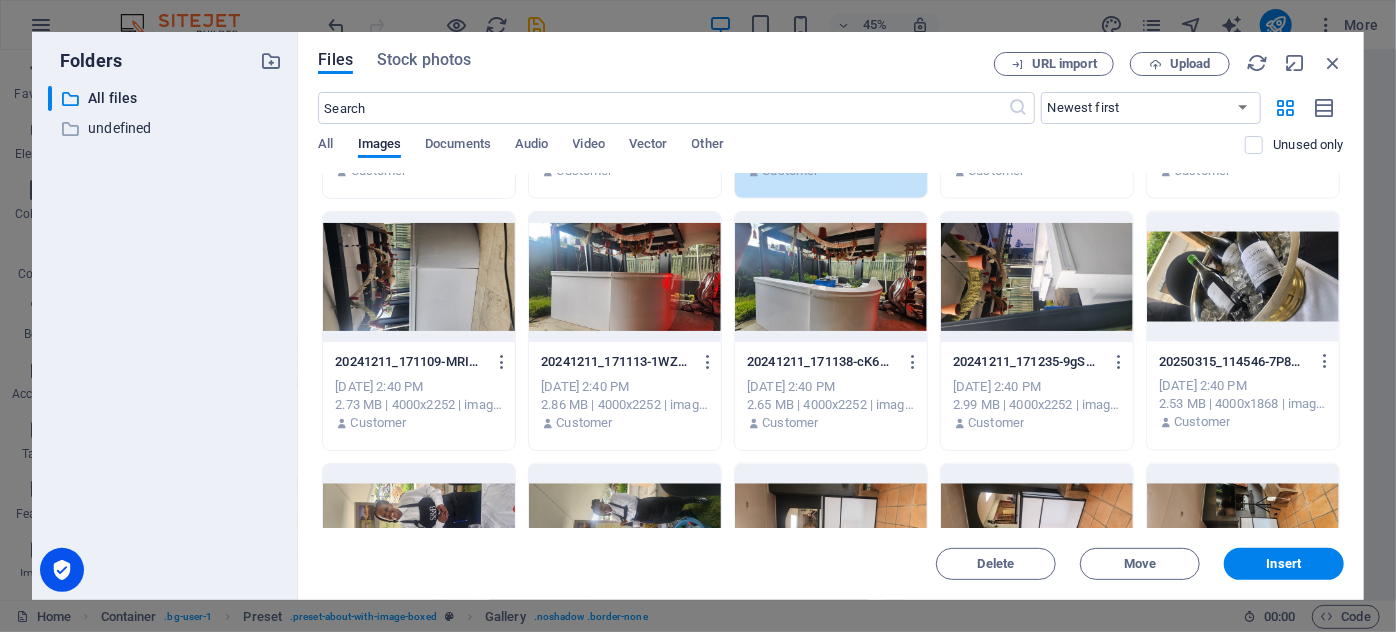 click at bounding box center (625, 277) 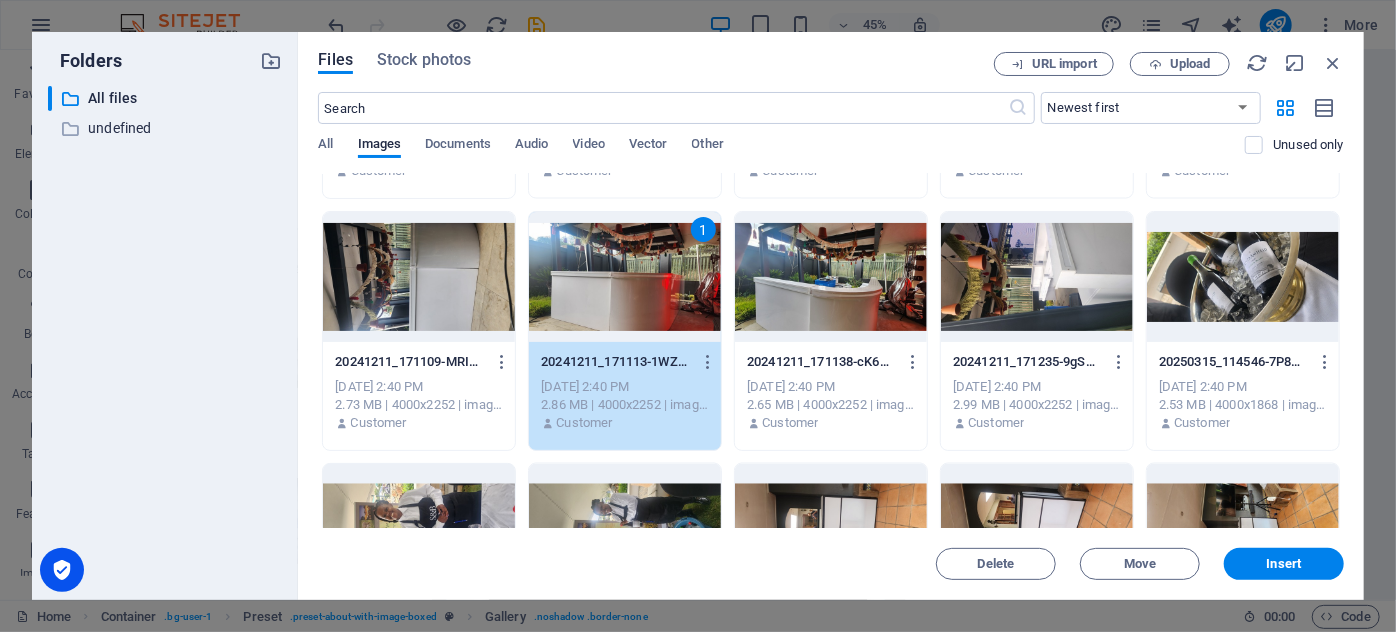 click at bounding box center [831, 277] 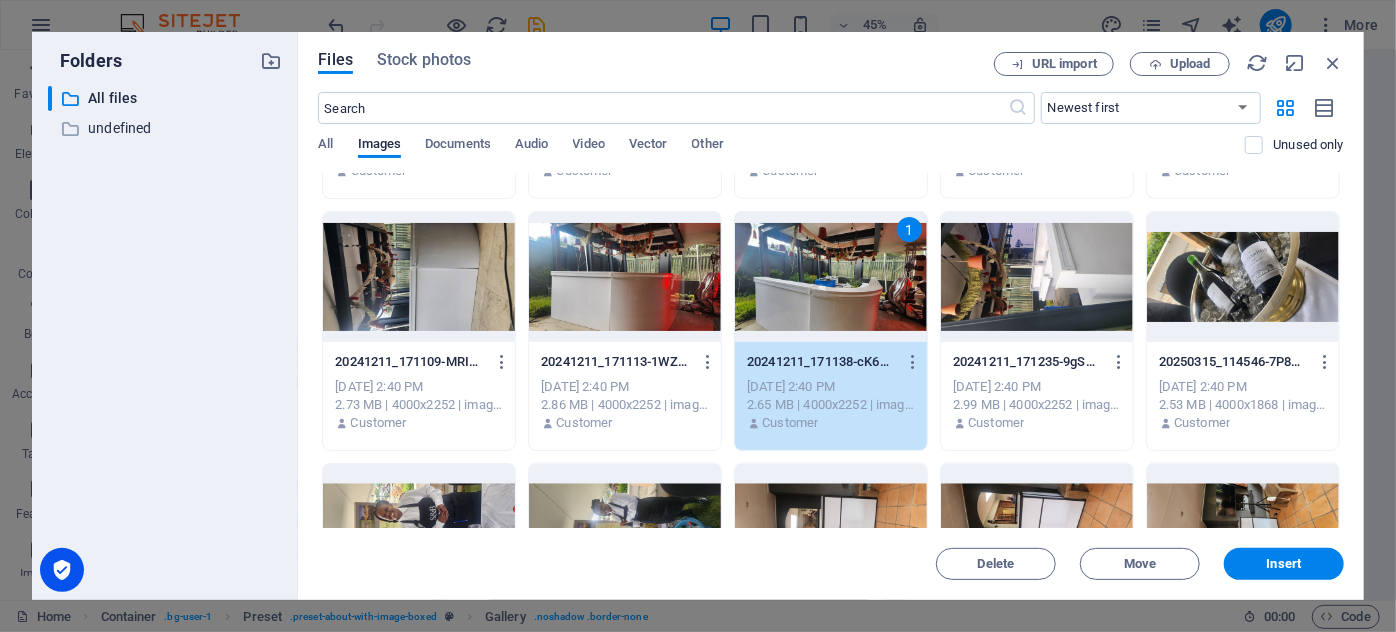 click at bounding box center (625, 277) 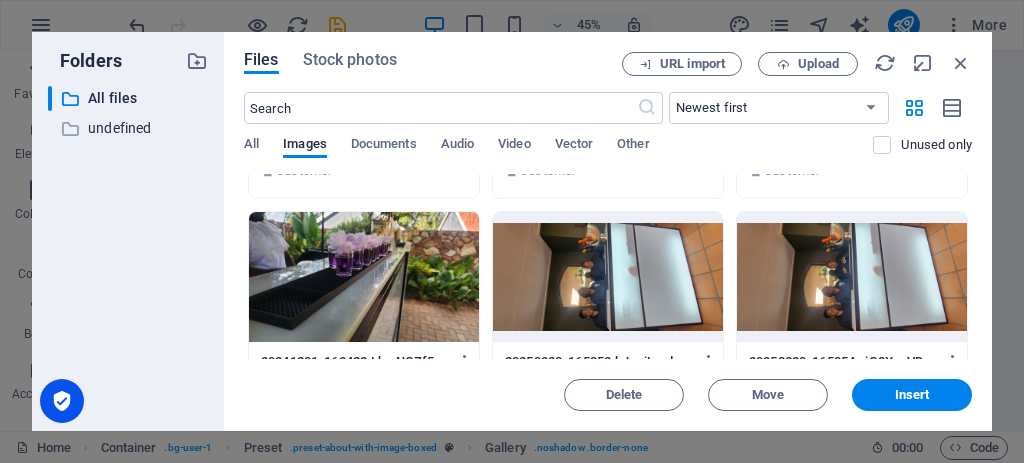 scroll, scrollTop: 1727, scrollLeft: 0, axis: vertical 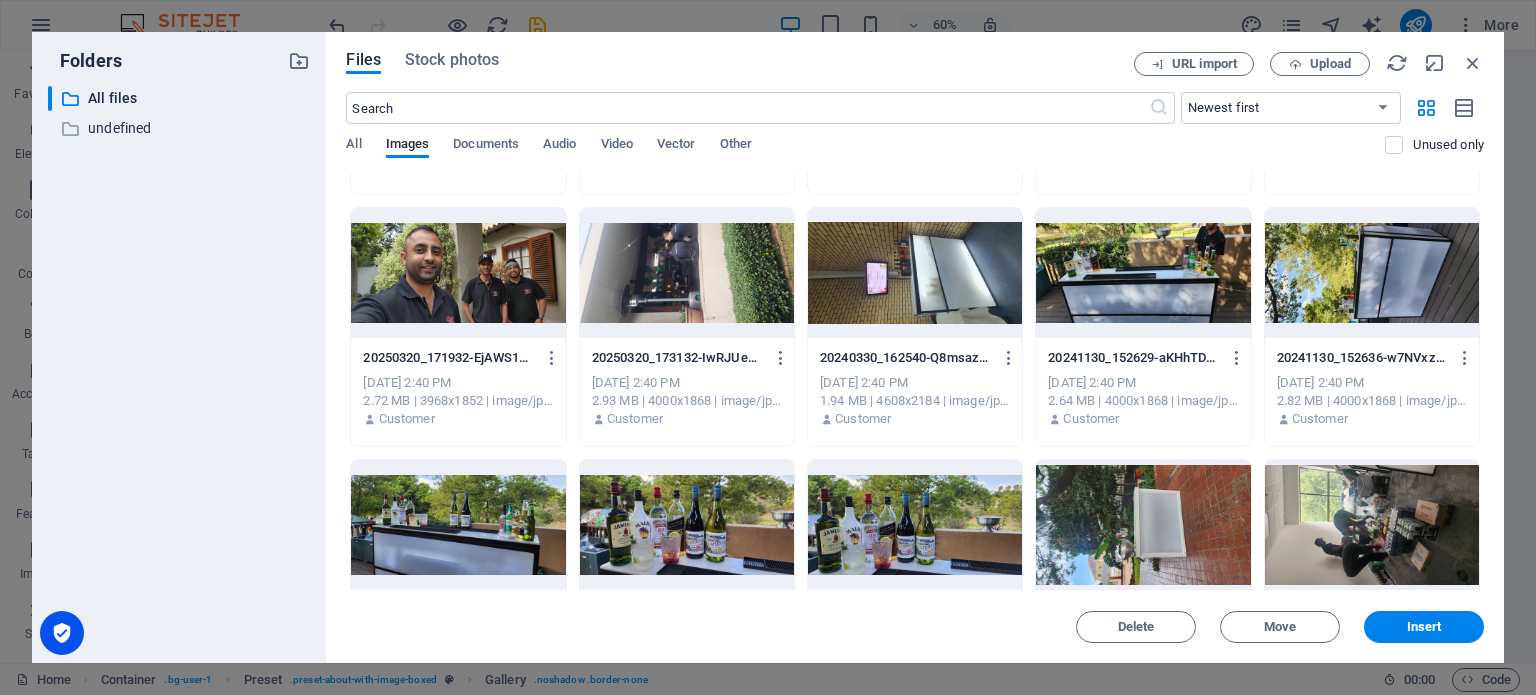 click at bounding box center (915, 525) 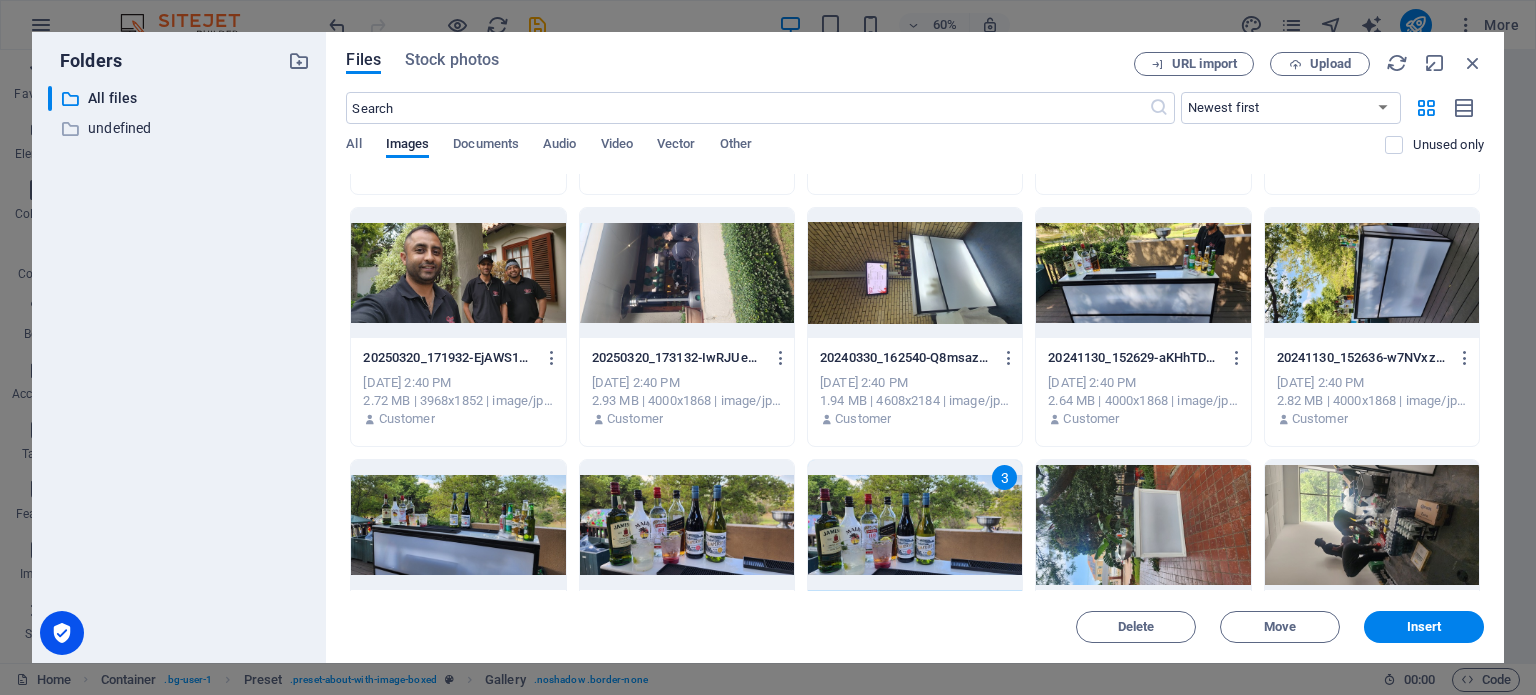 click at bounding box center [458, 525] 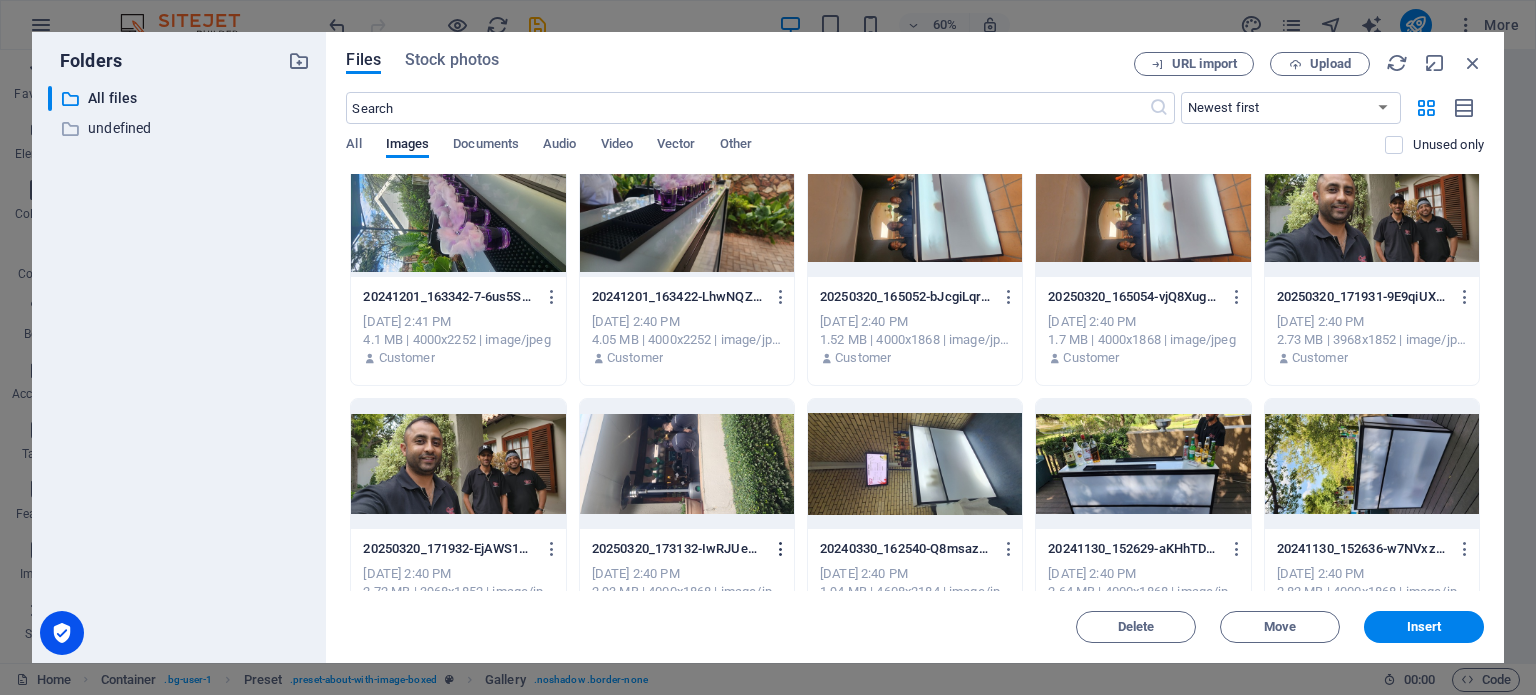 scroll, scrollTop: 1027, scrollLeft: 0, axis: vertical 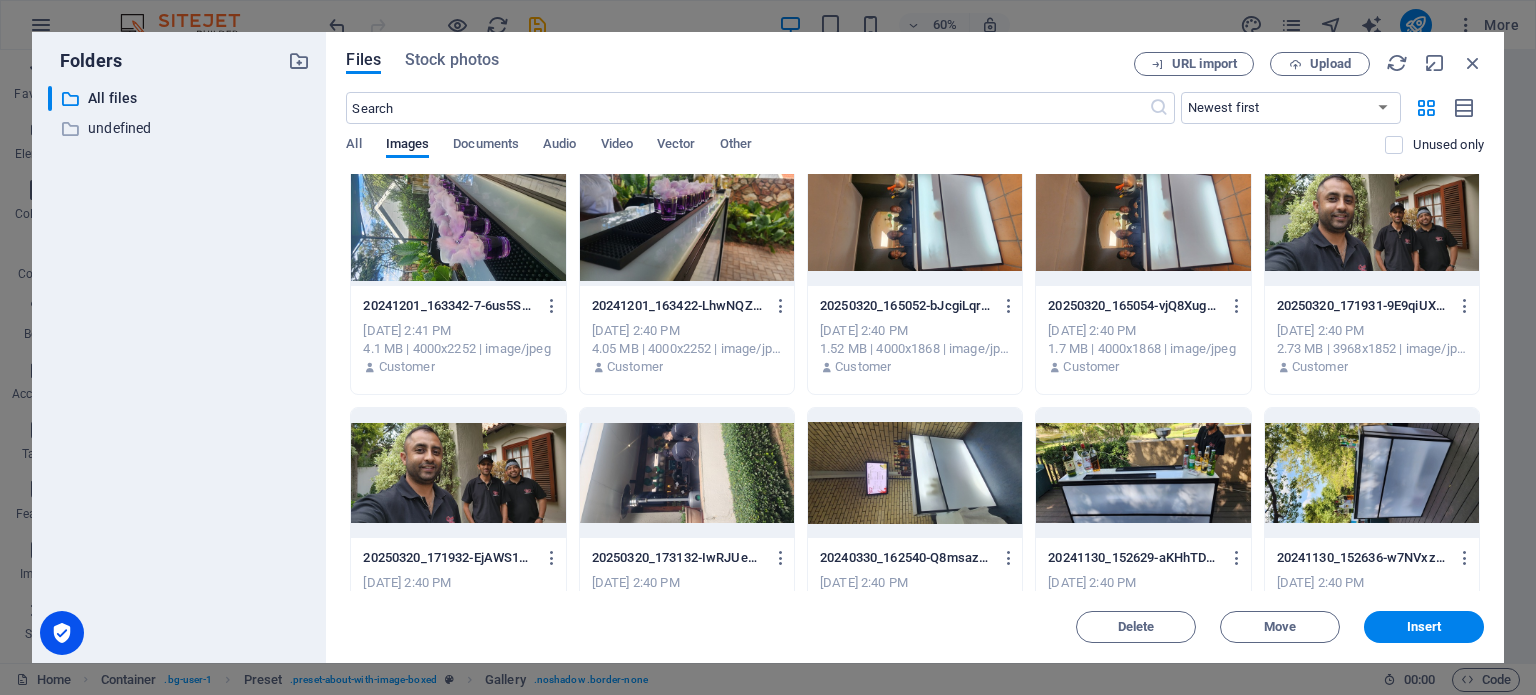 click at bounding box center [1143, 473] 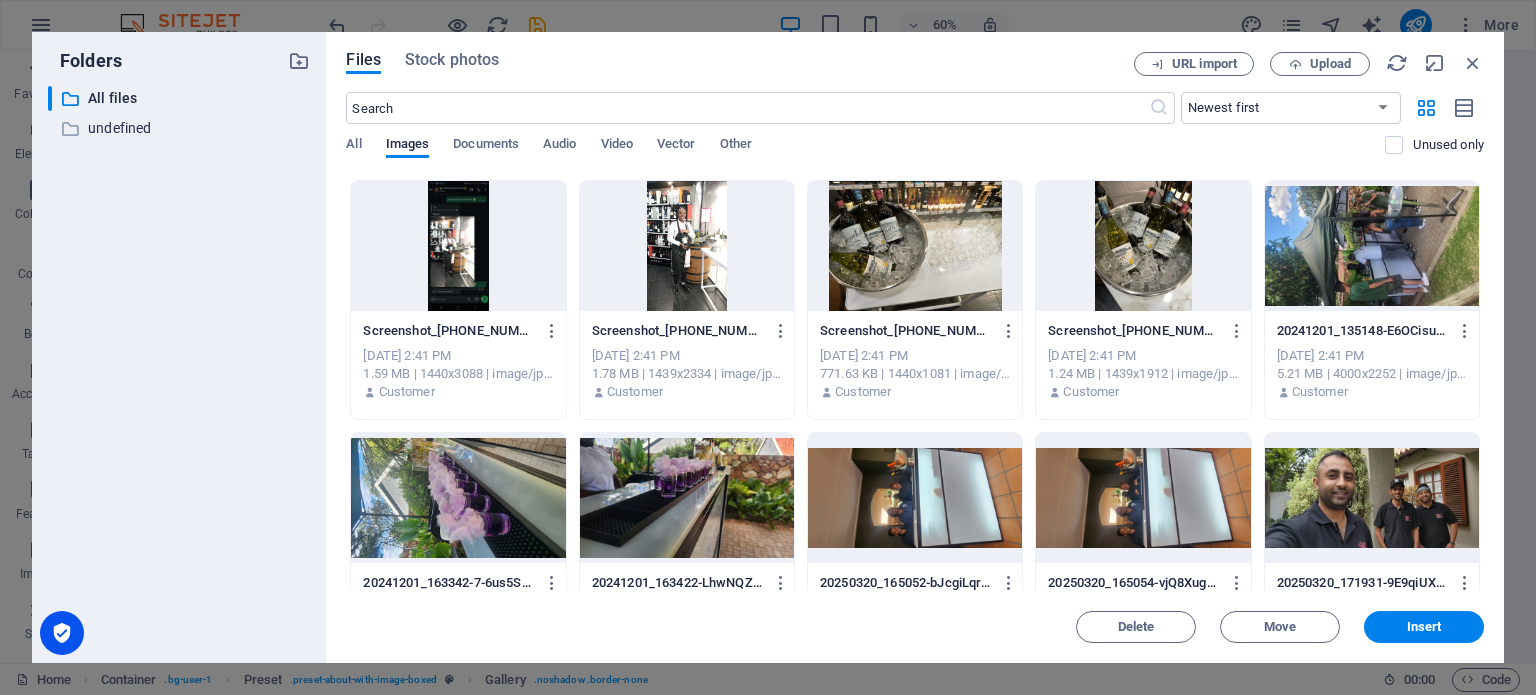 scroll, scrollTop: 727, scrollLeft: 0, axis: vertical 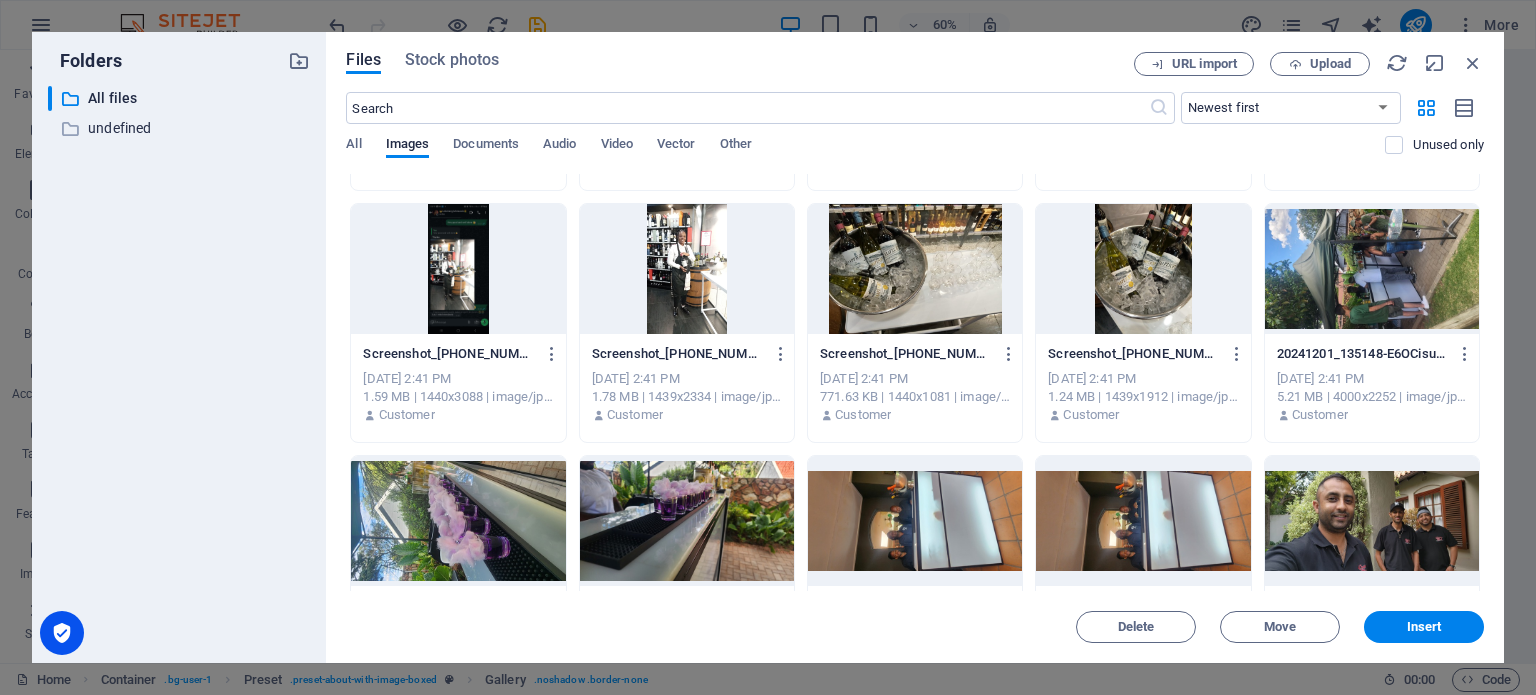 click at bounding box center [915, 269] 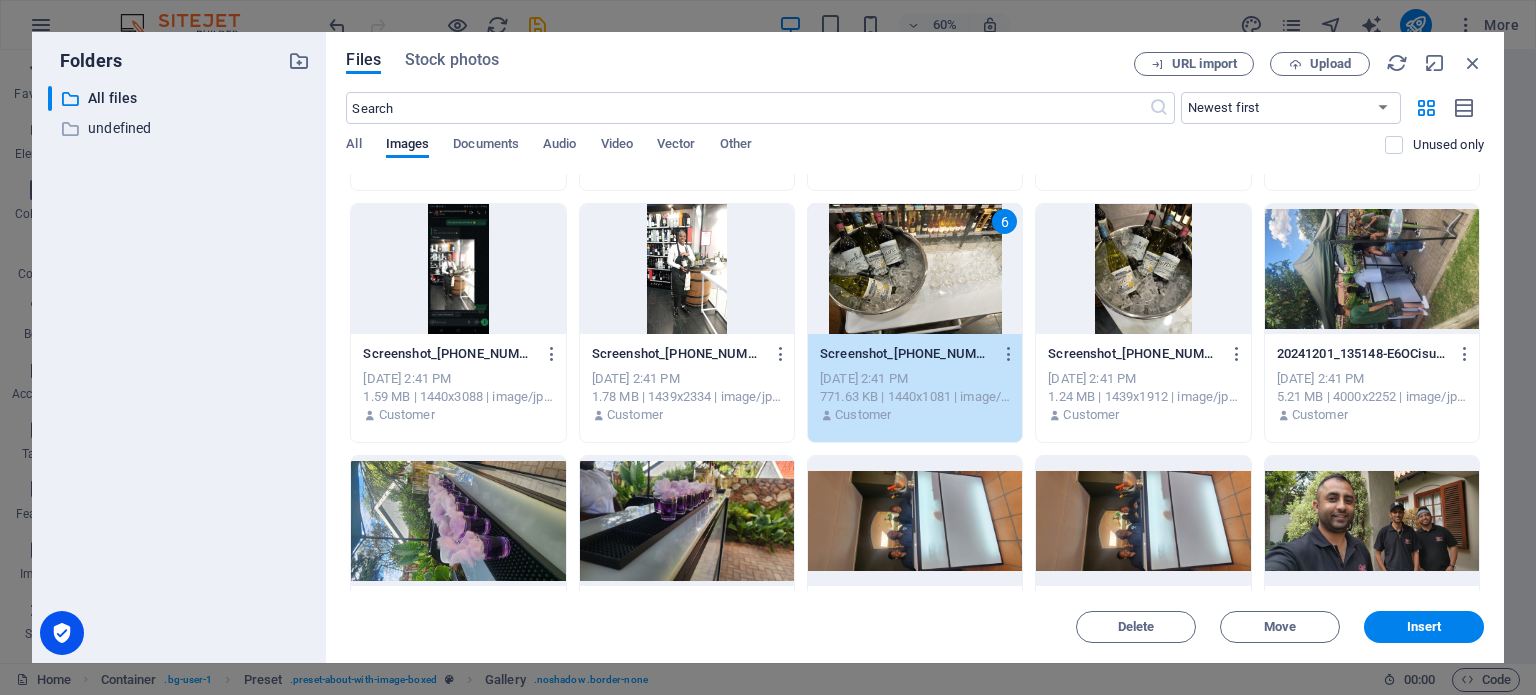 click at bounding box center (687, 269) 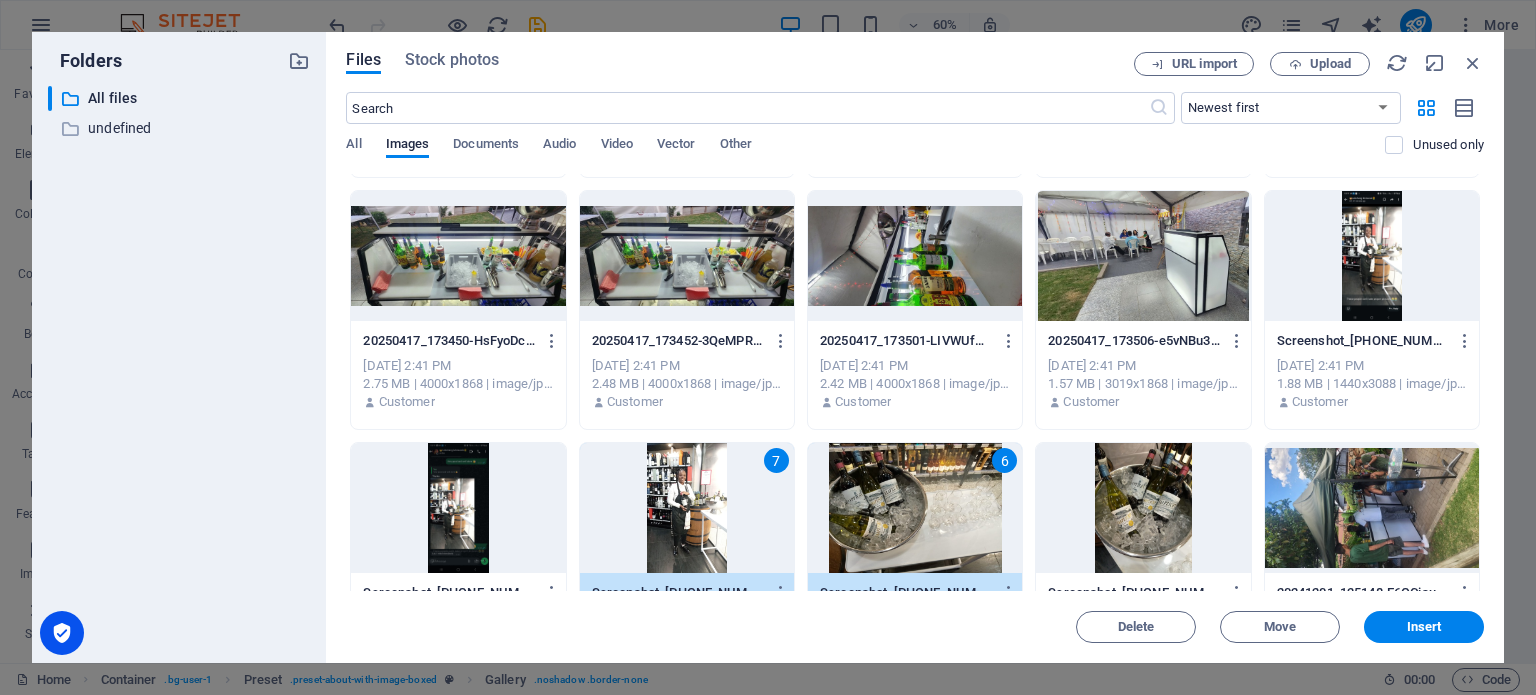 scroll, scrollTop: 427, scrollLeft: 0, axis: vertical 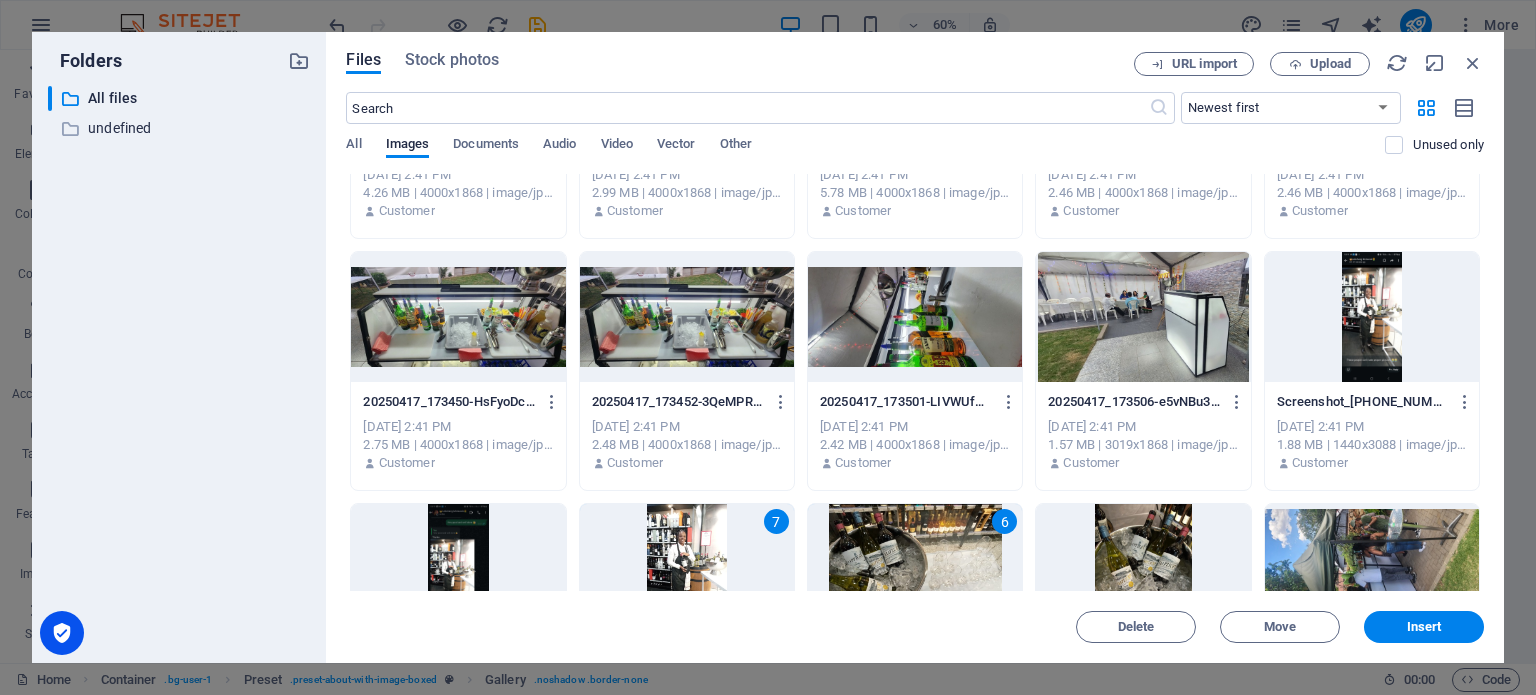 click at bounding box center [1143, 569] 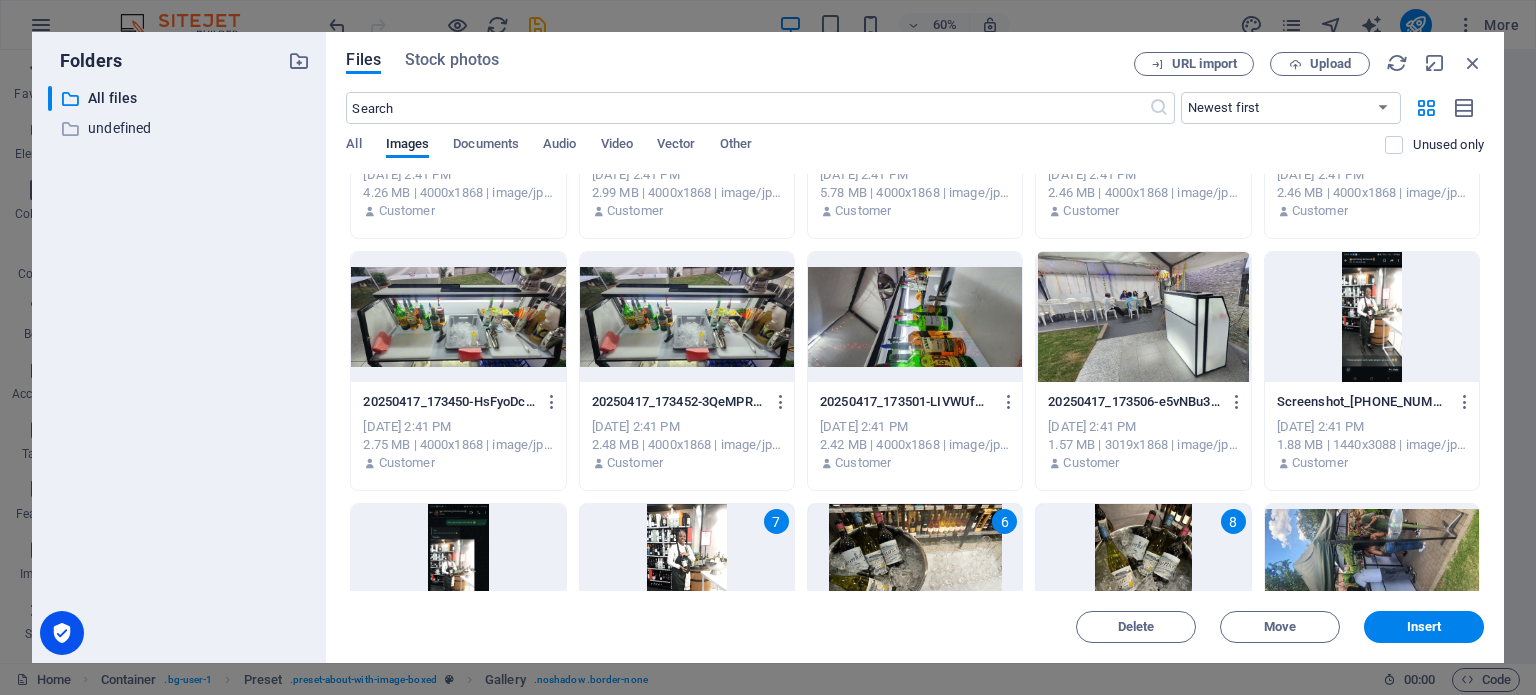 click at bounding box center [1143, 317] 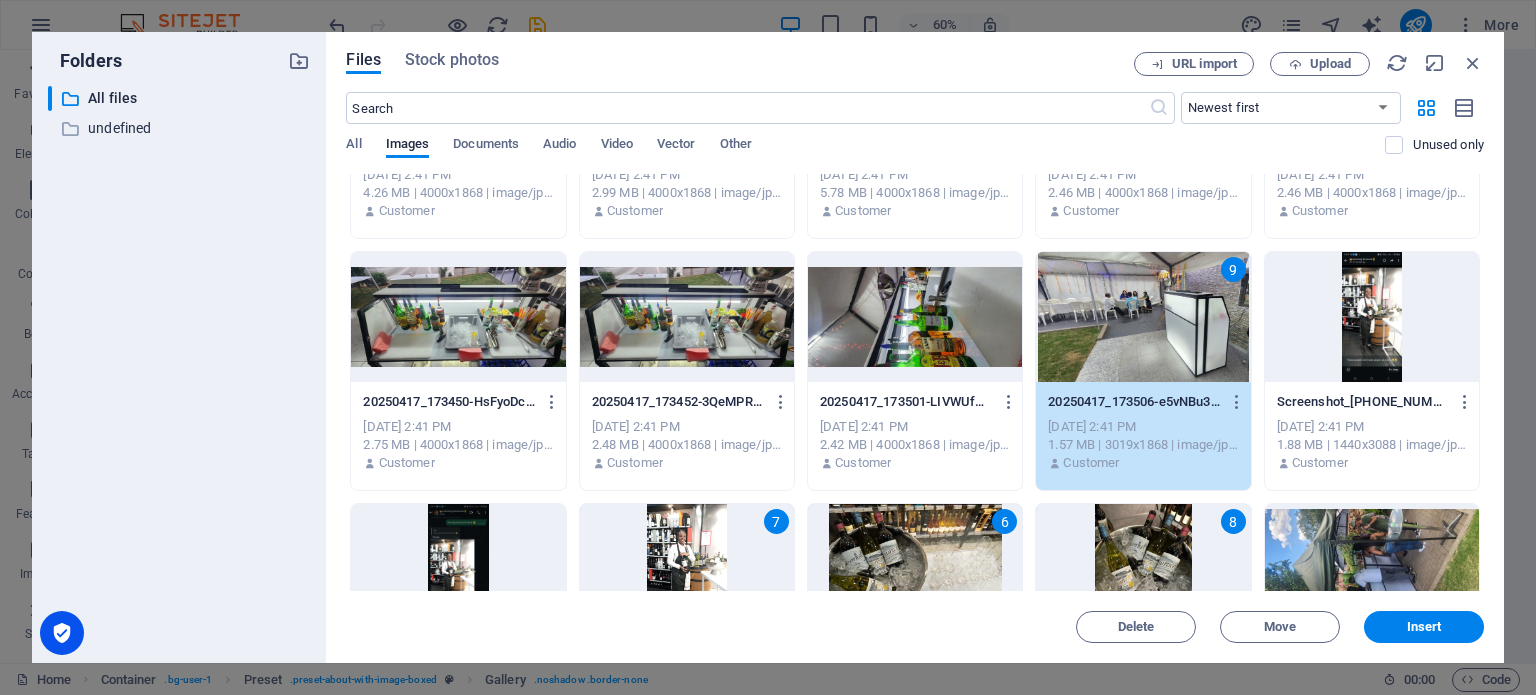 click at bounding box center [687, 317] 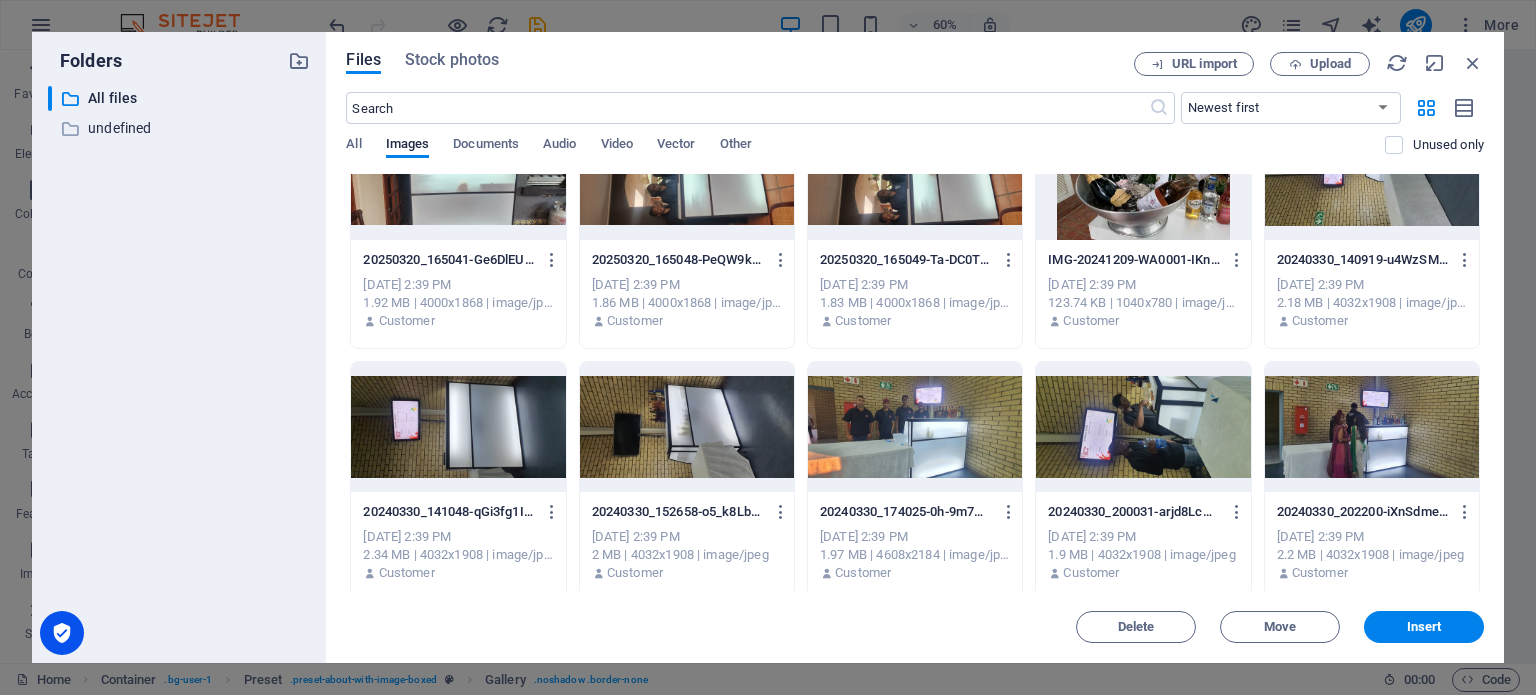 scroll, scrollTop: 2500, scrollLeft: 0, axis: vertical 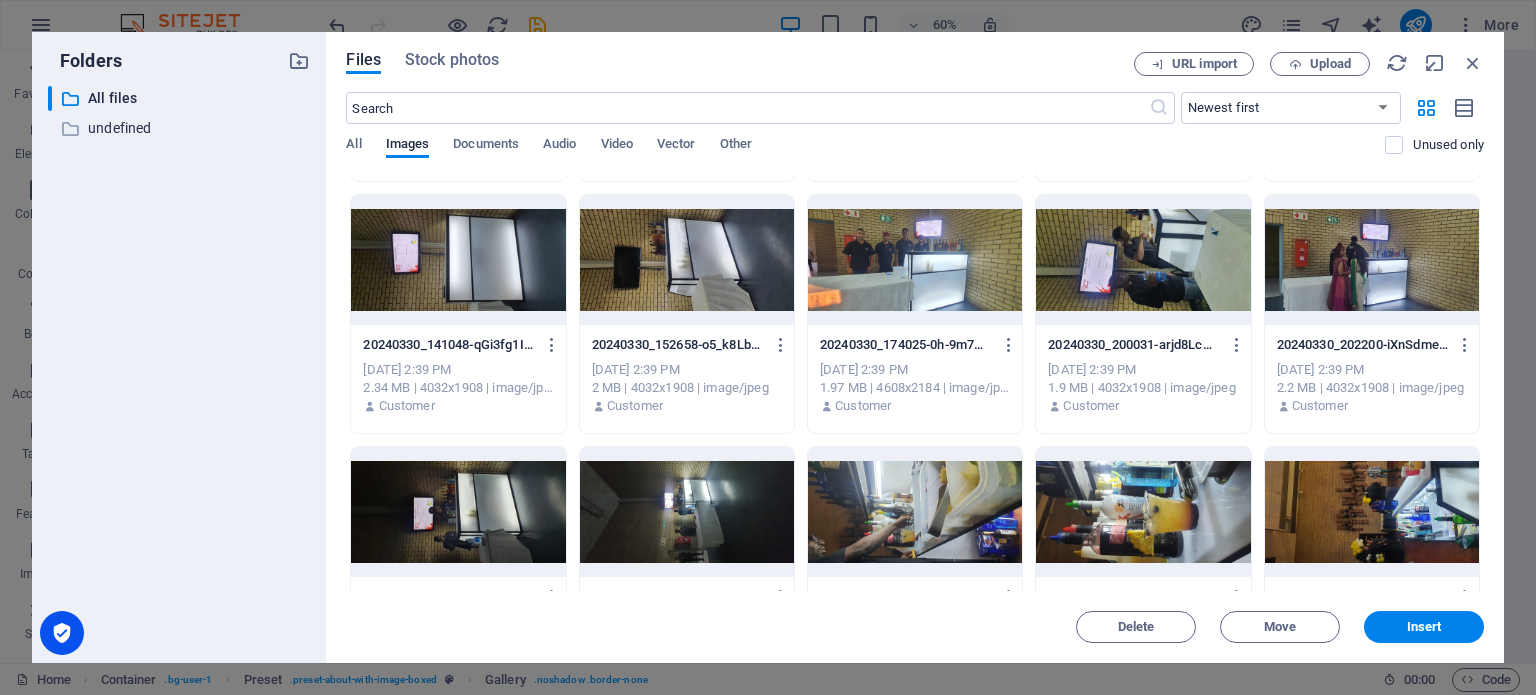 click at bounding box center (915, 260) 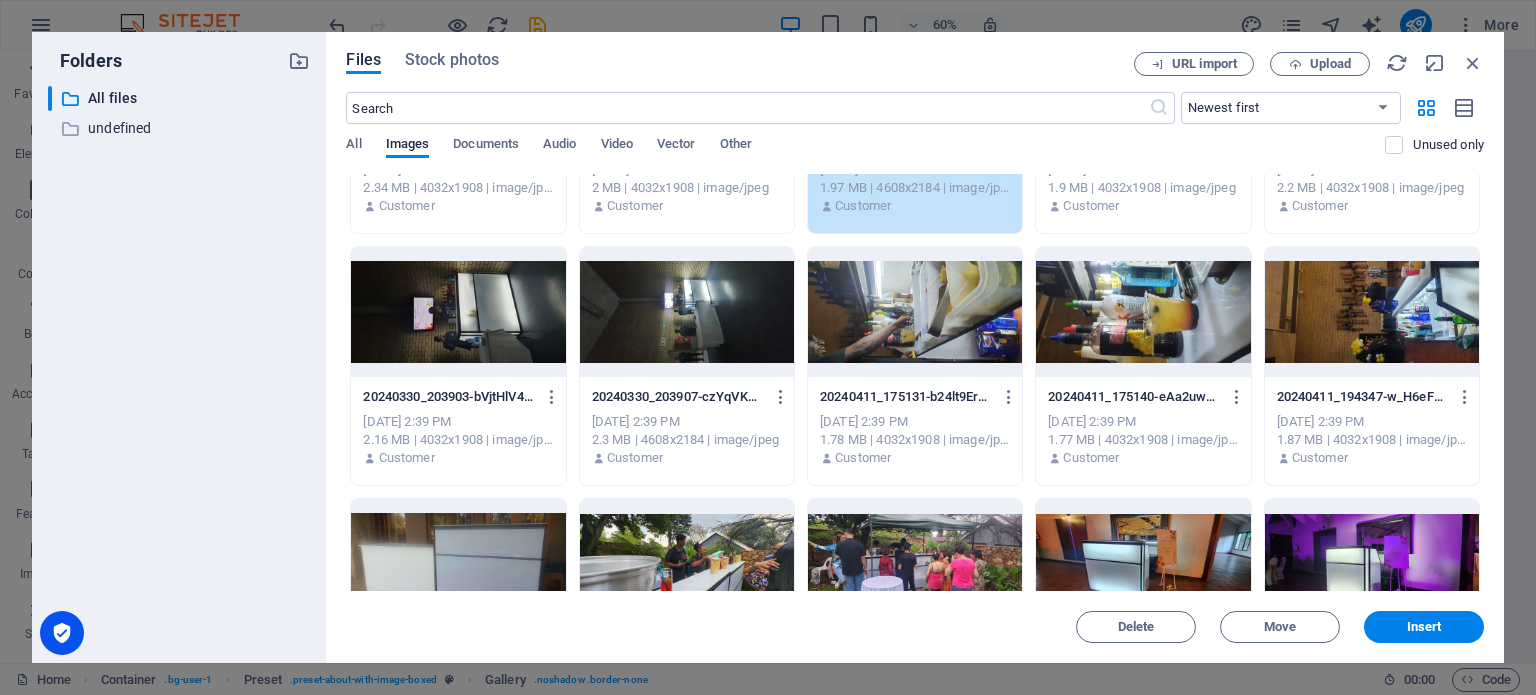 scroll, scrollTop: 2900, scrollLeft: 0, axis: vertical 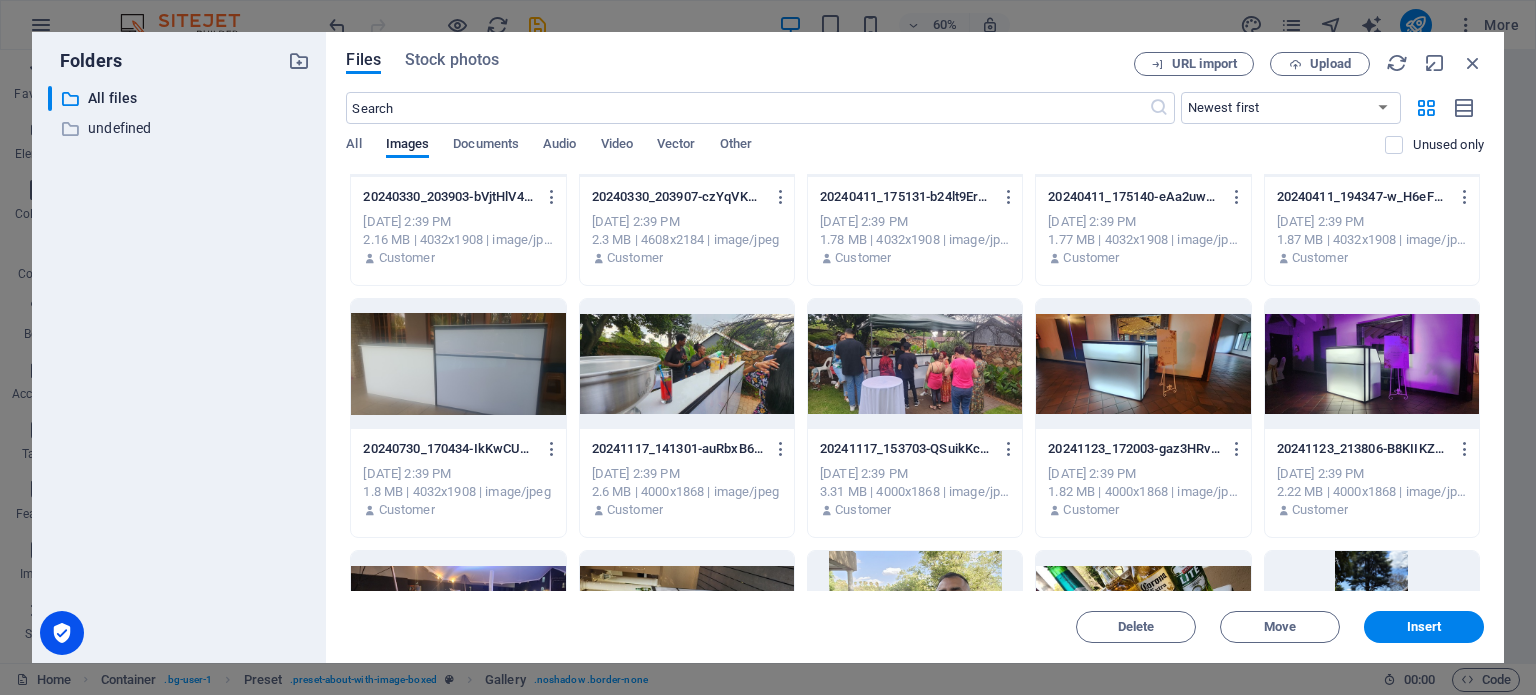 click at bounding box center (1143, 364) 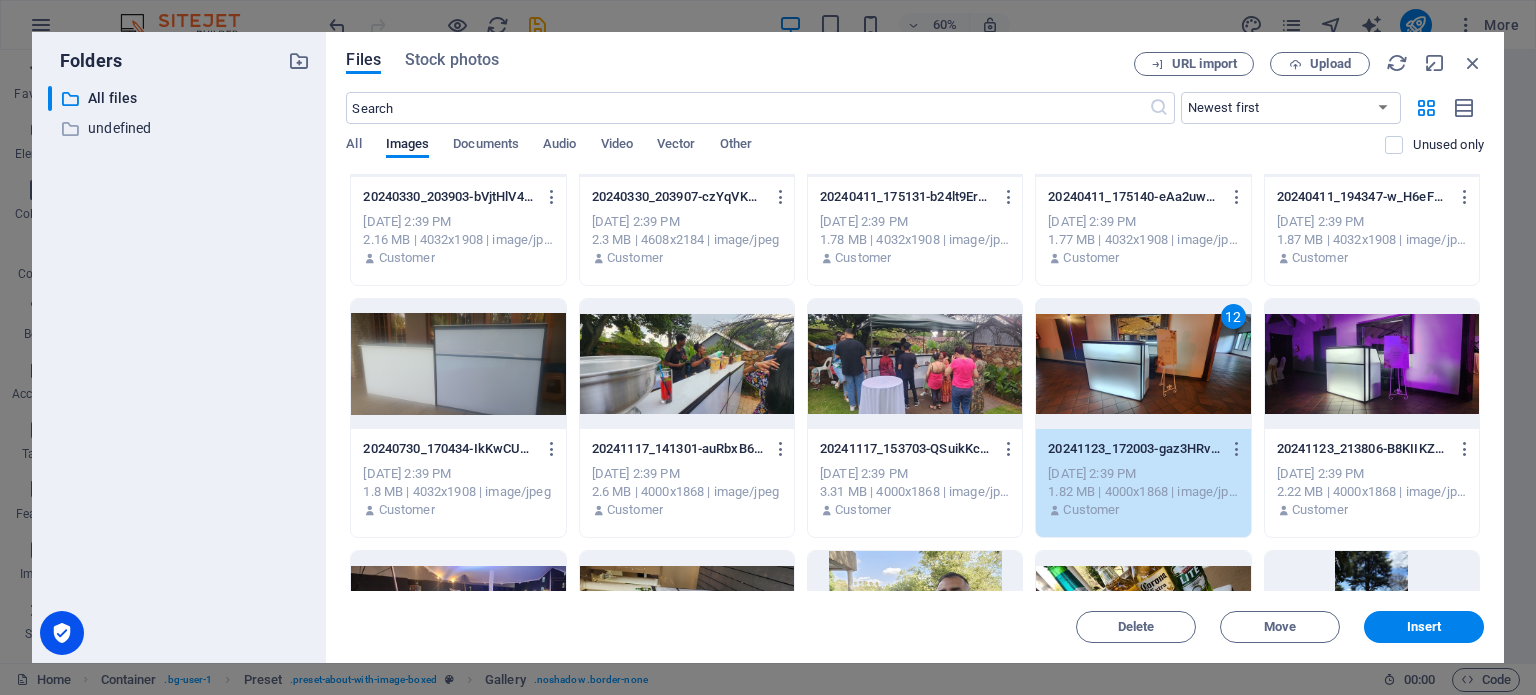 click at bounding box center [1372, 364] 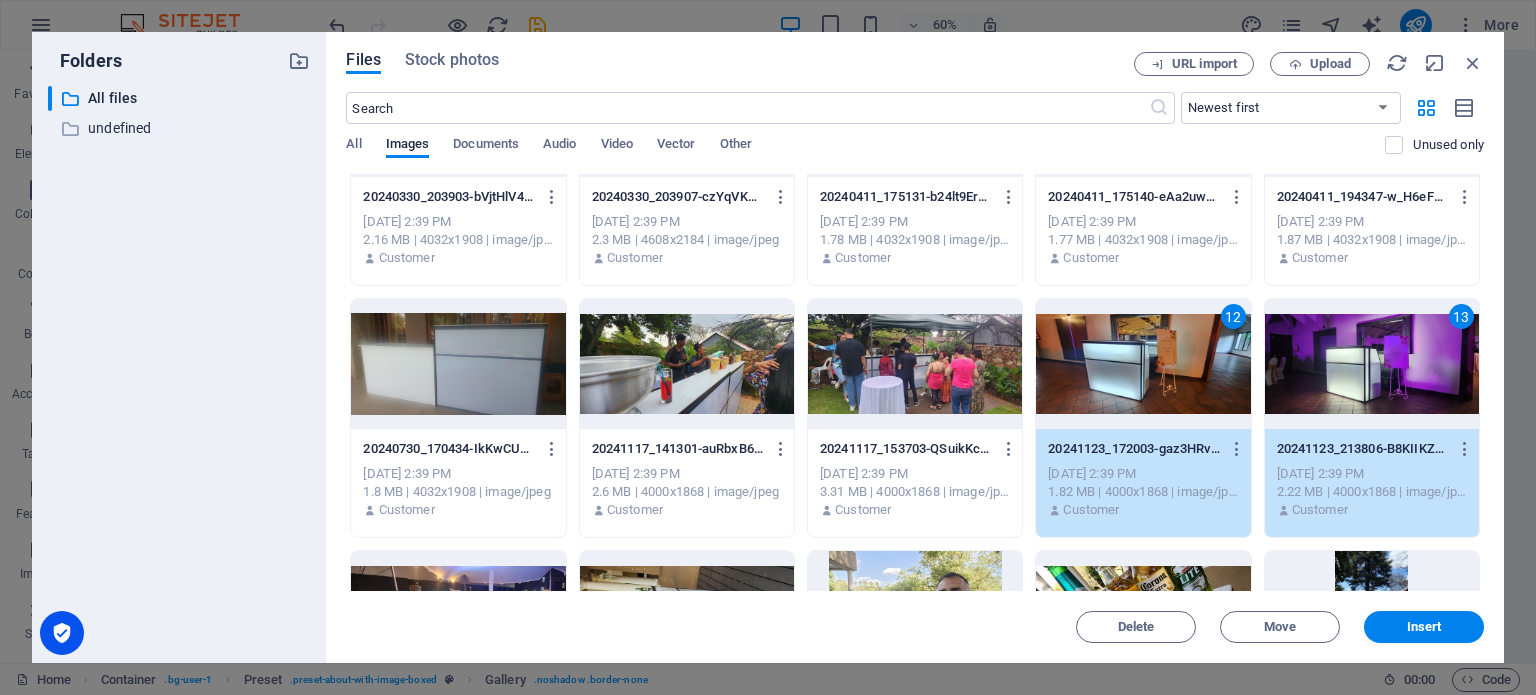 click at bounding box center (687, 364) 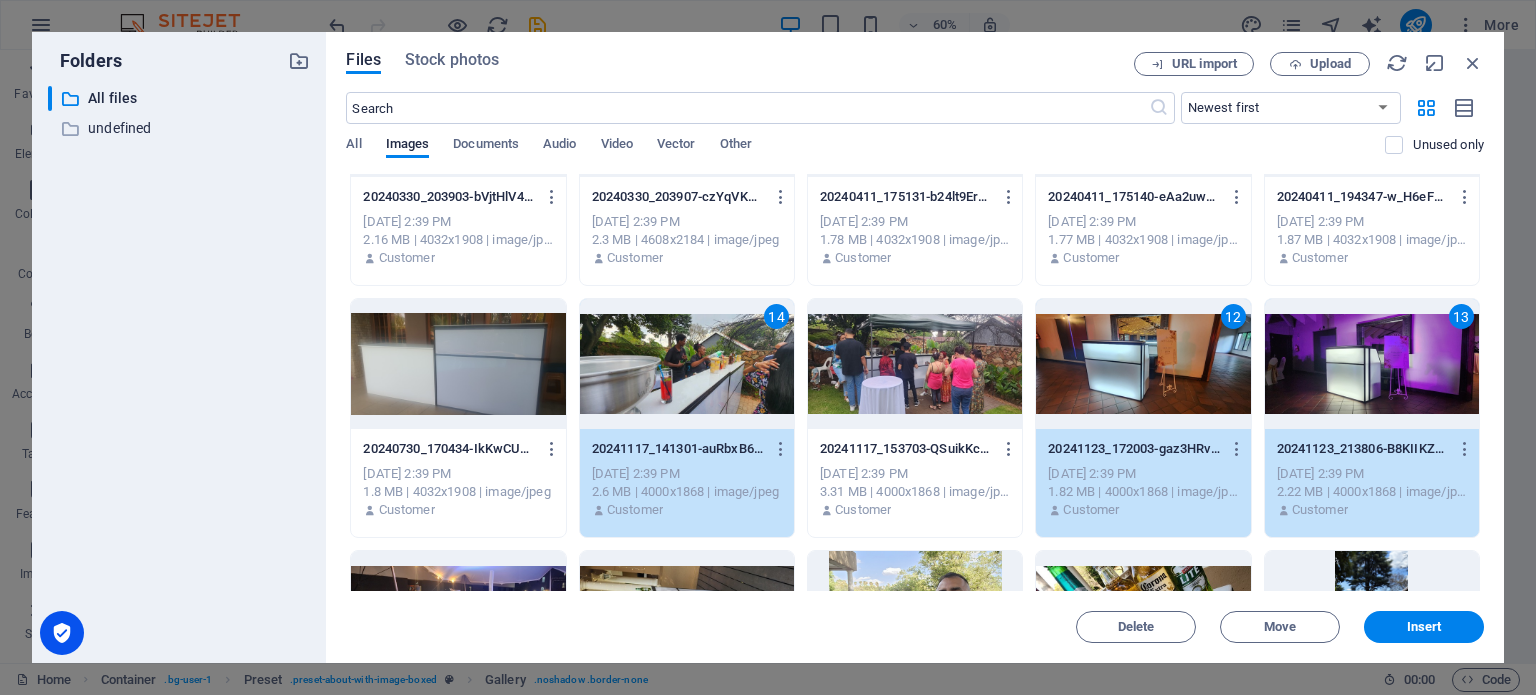 click at bounding box center [915, 364] 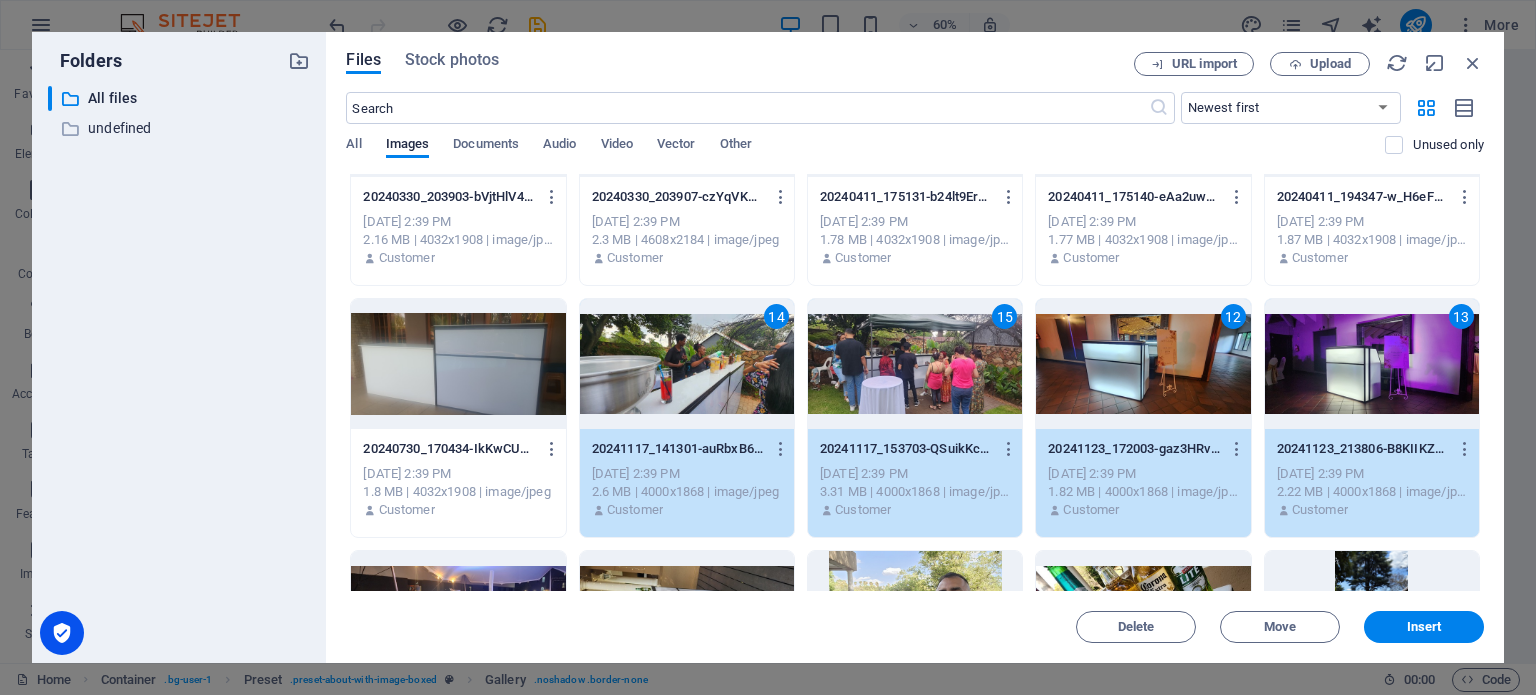 click at bounding box center [458, 364] 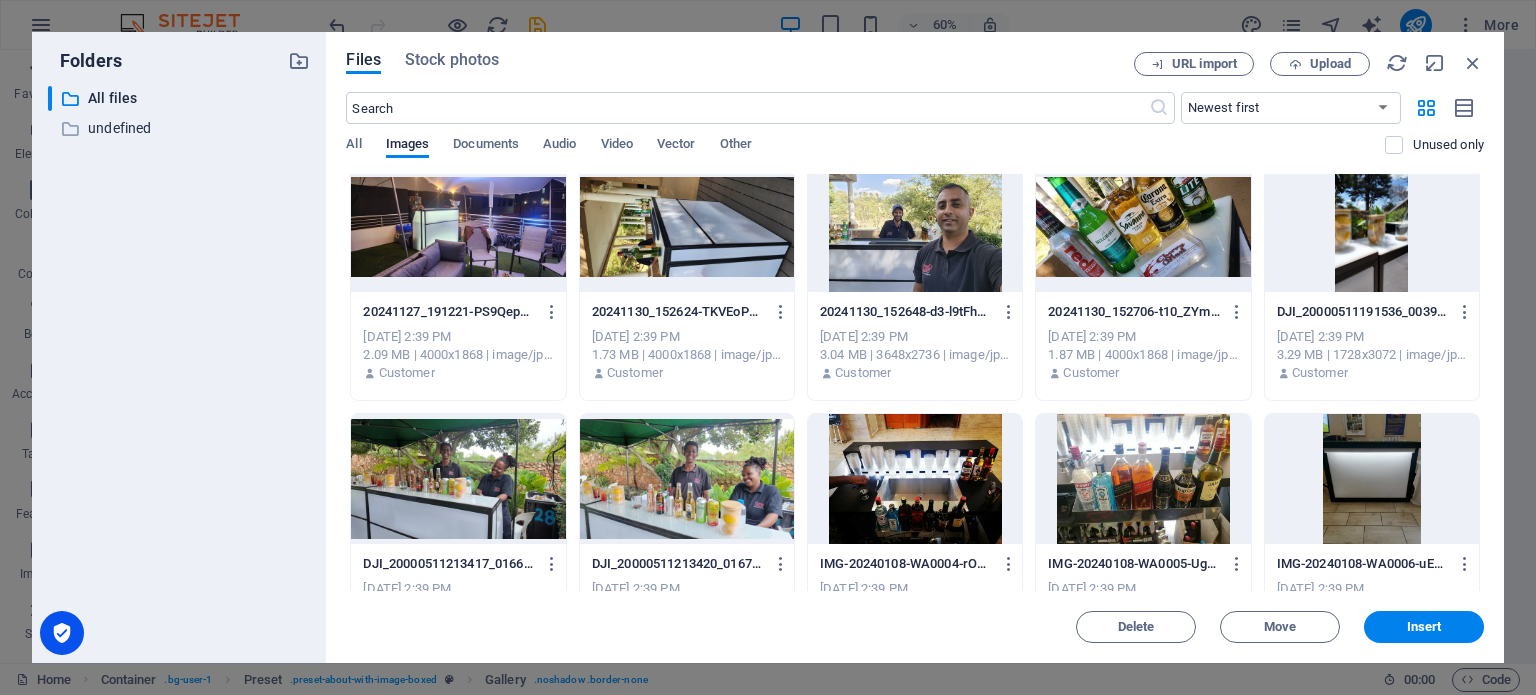 scroll, scrollTop: 3300, scrollLeft: 0, axis: vertical 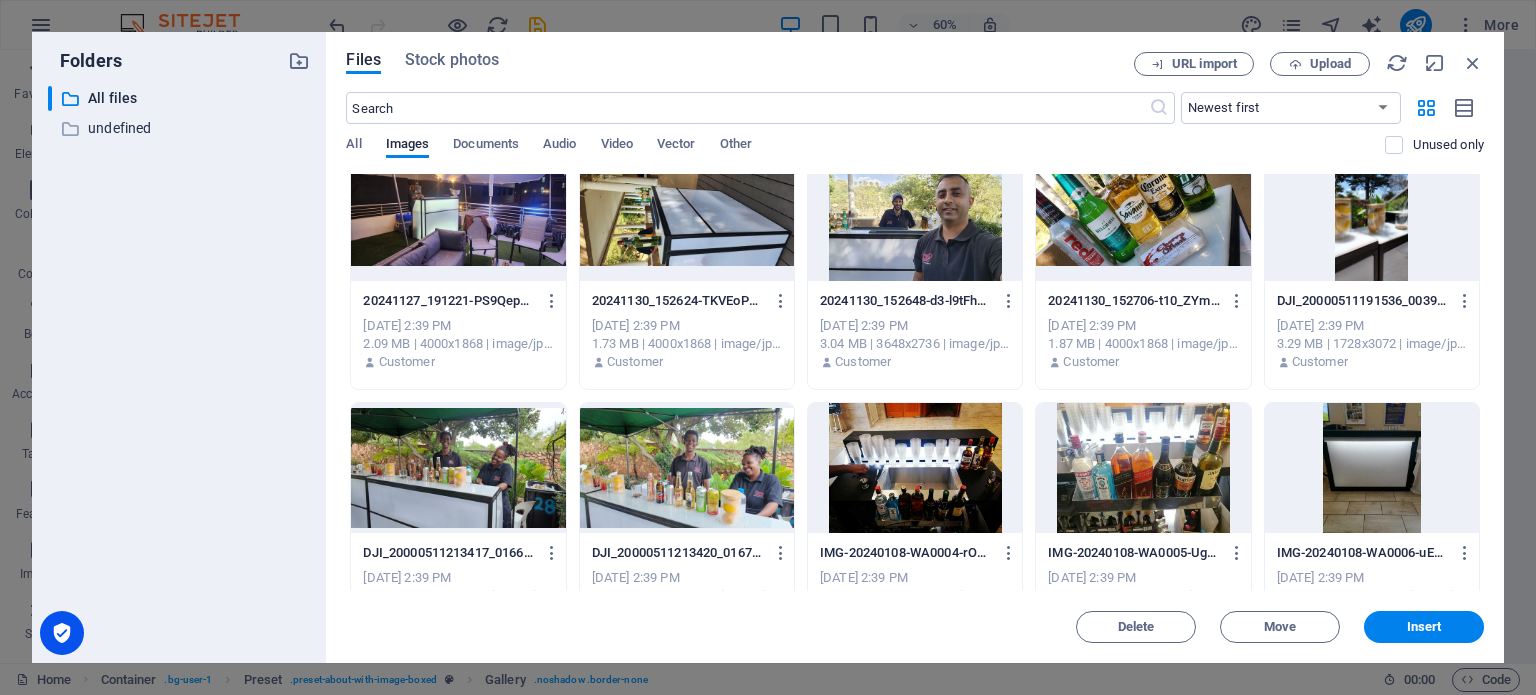 click at bounding box center (458, 216) 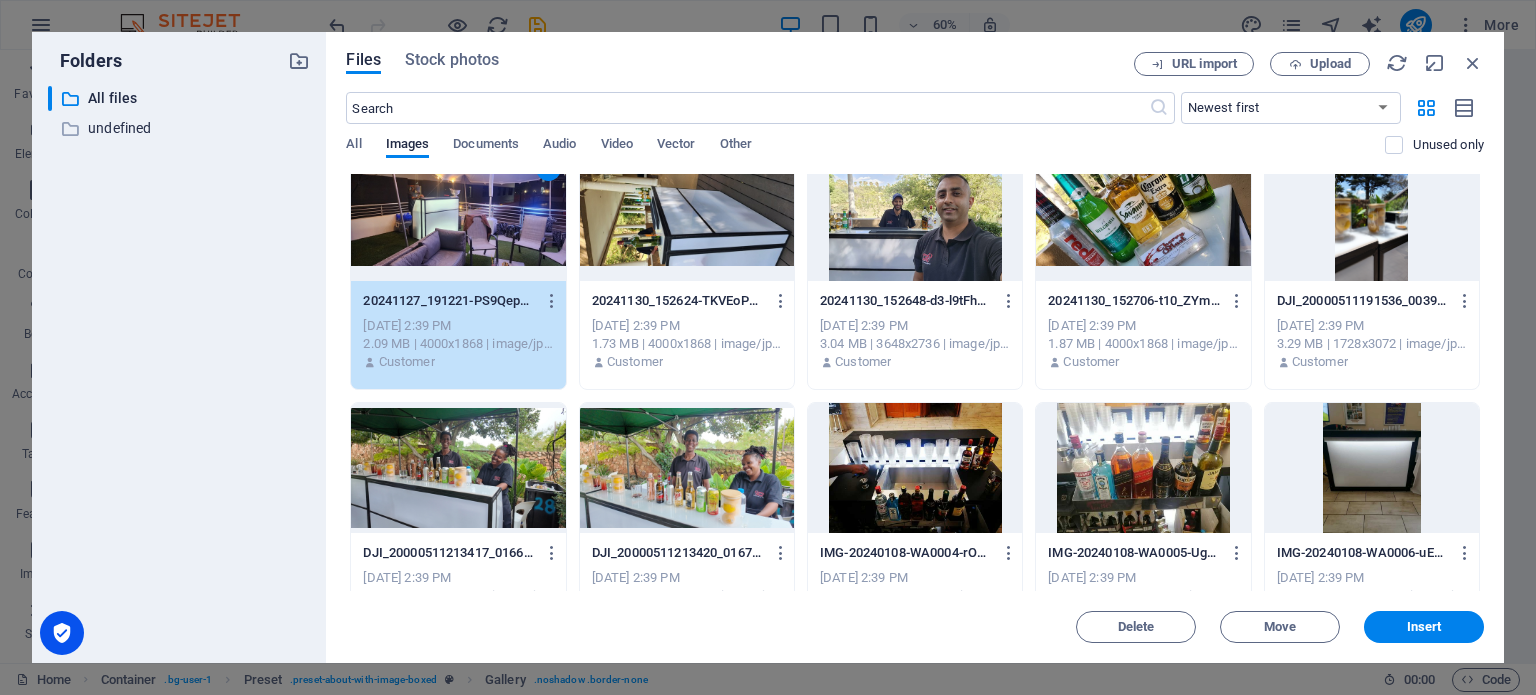 click at bounding box center (915, 216) 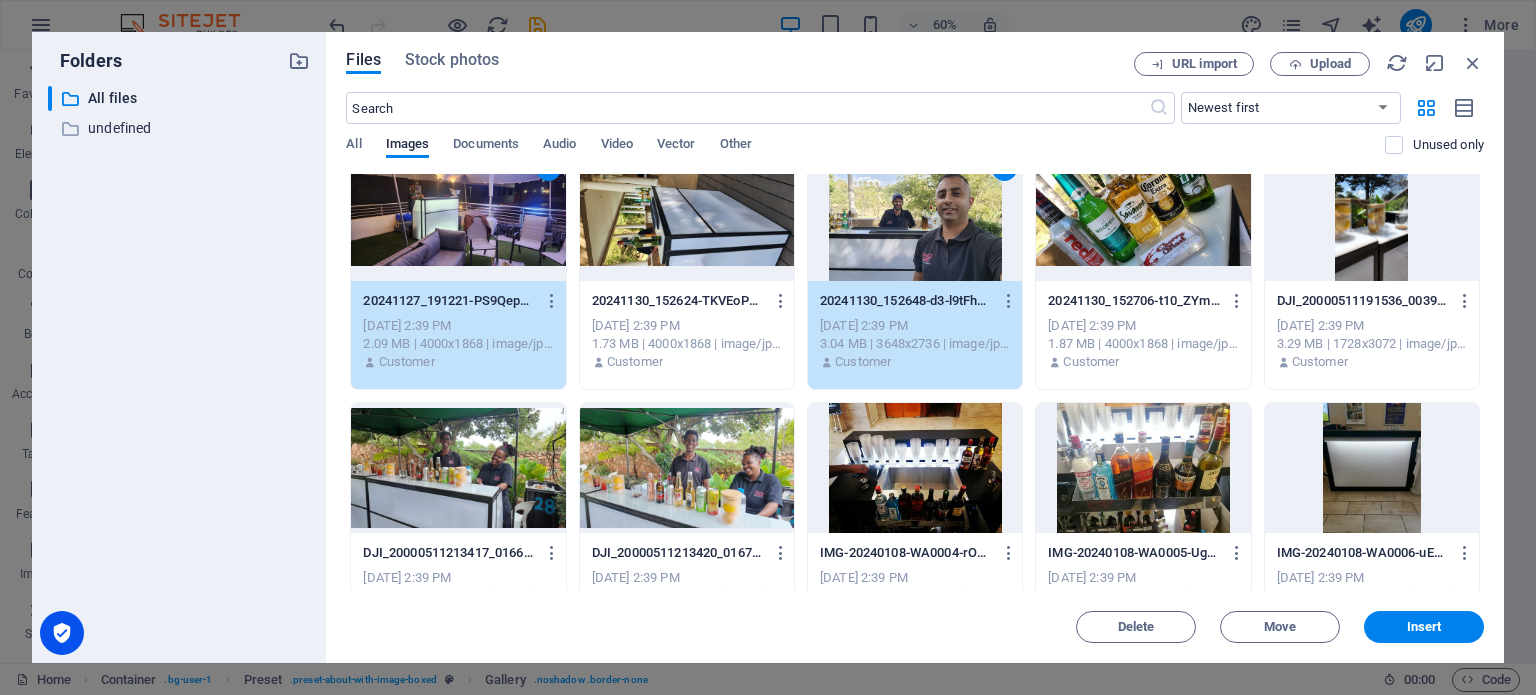 click on "18" at bounding box center [915, 216] 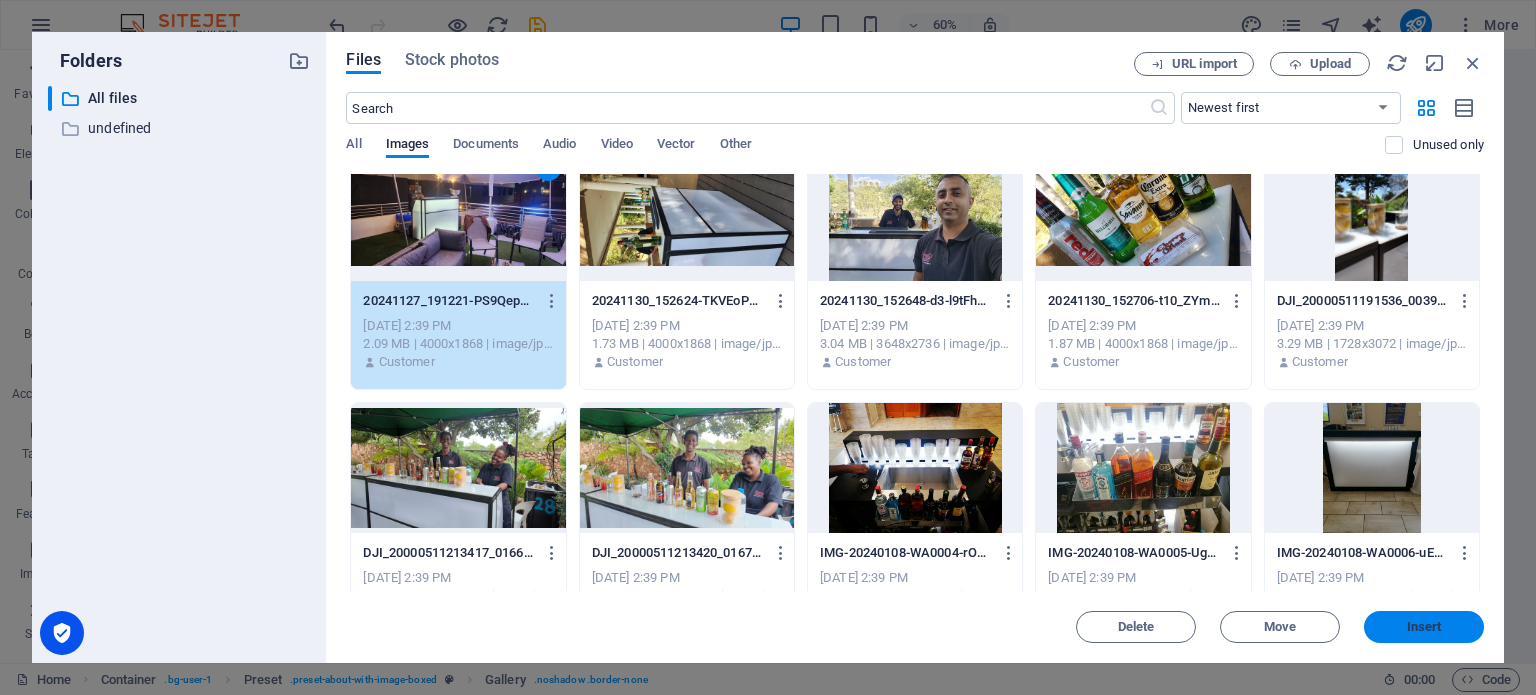 click on "Insert" at bounding box center (1424, 627) 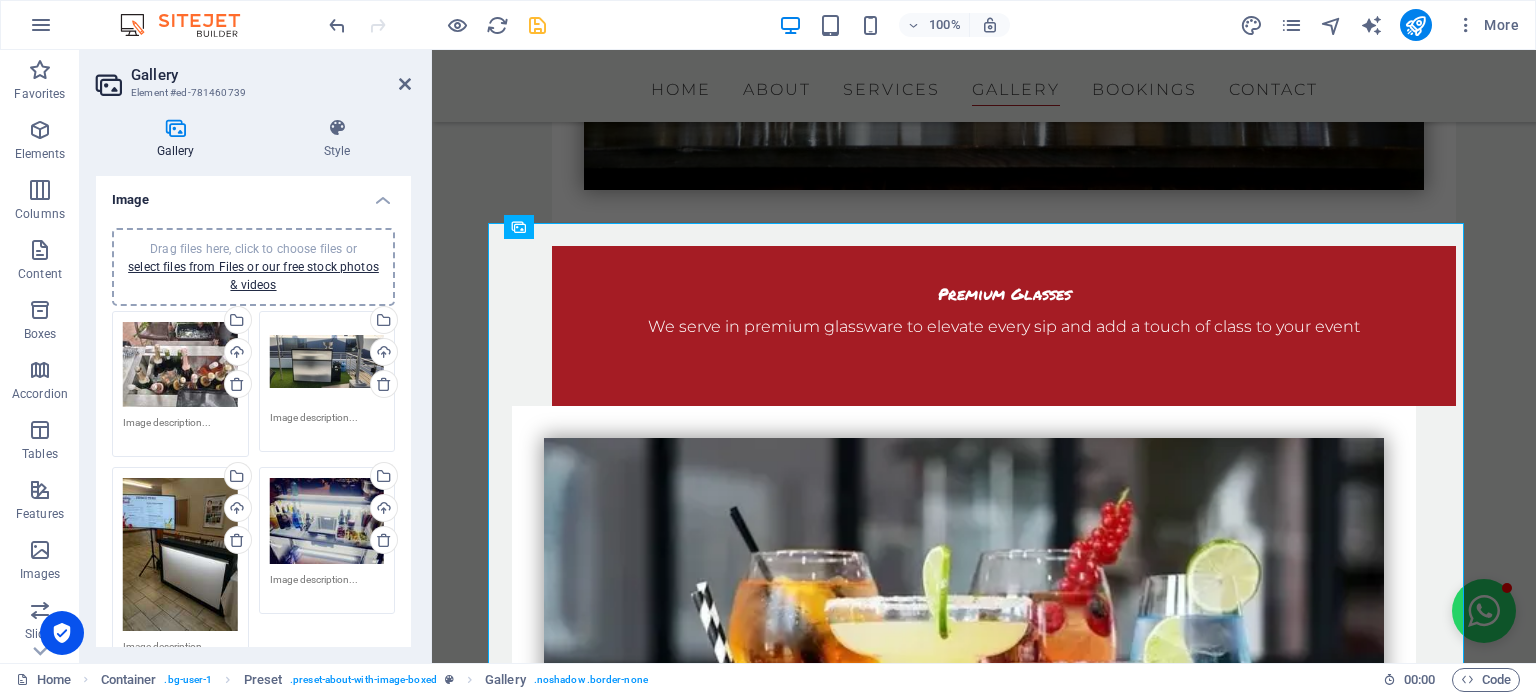 click at bounding box center [537, 25] 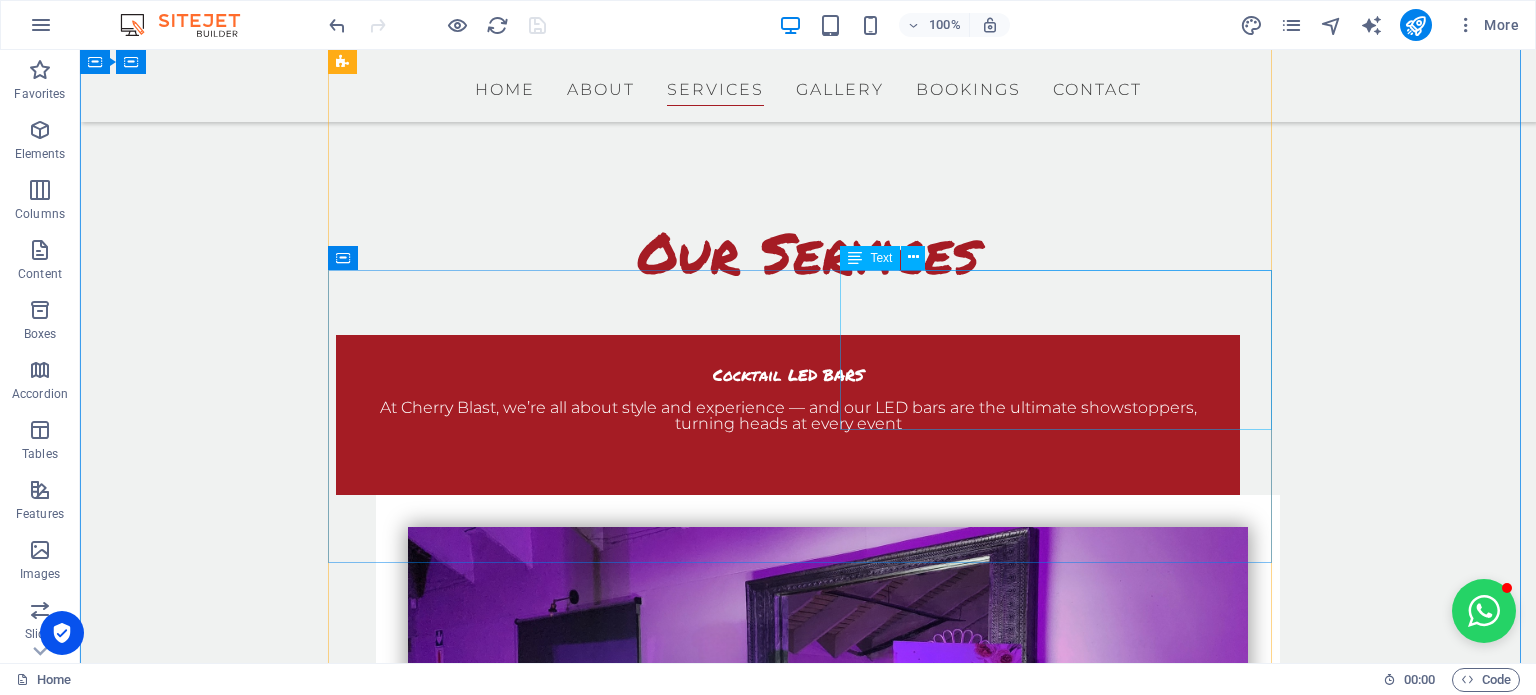 scroll, scrollTop: 2463, scrollLeft: 0, axis: vertical 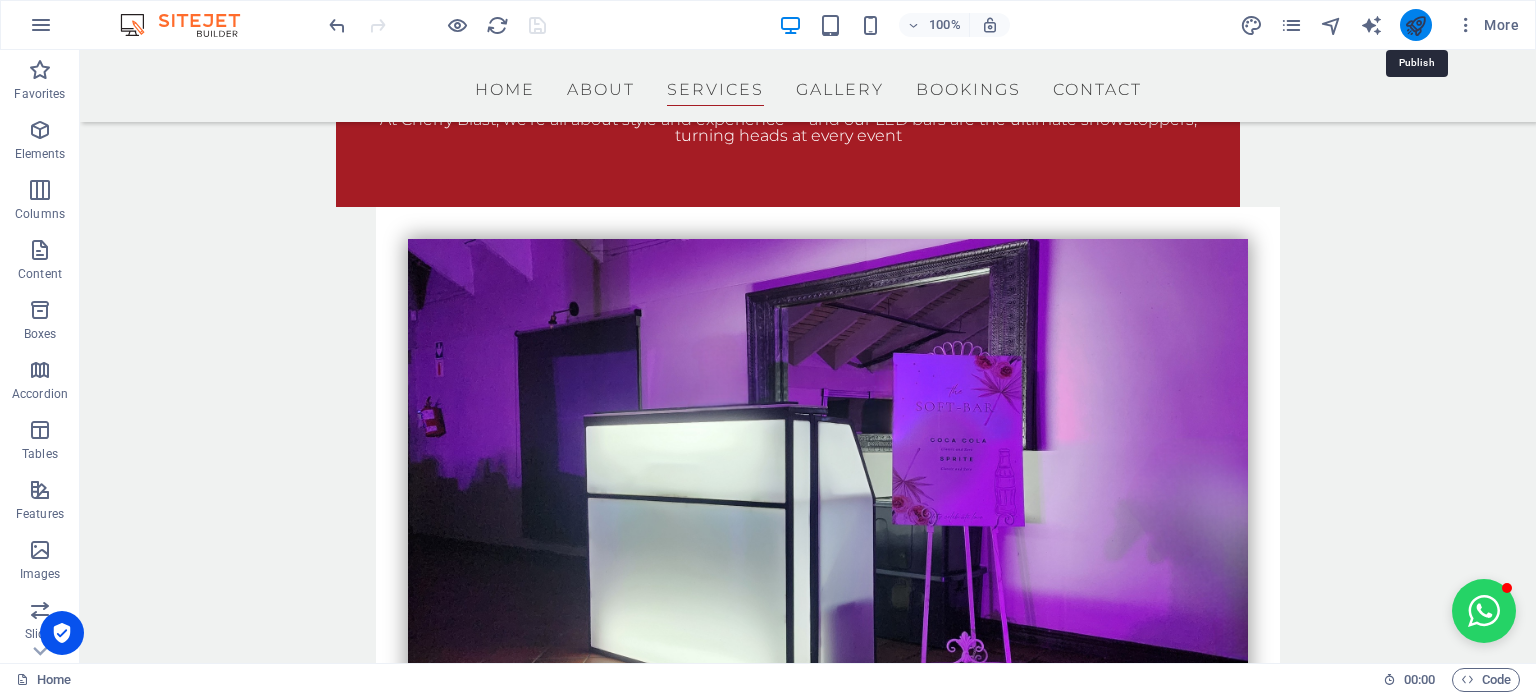 click at bounding box center [1415, 25] 